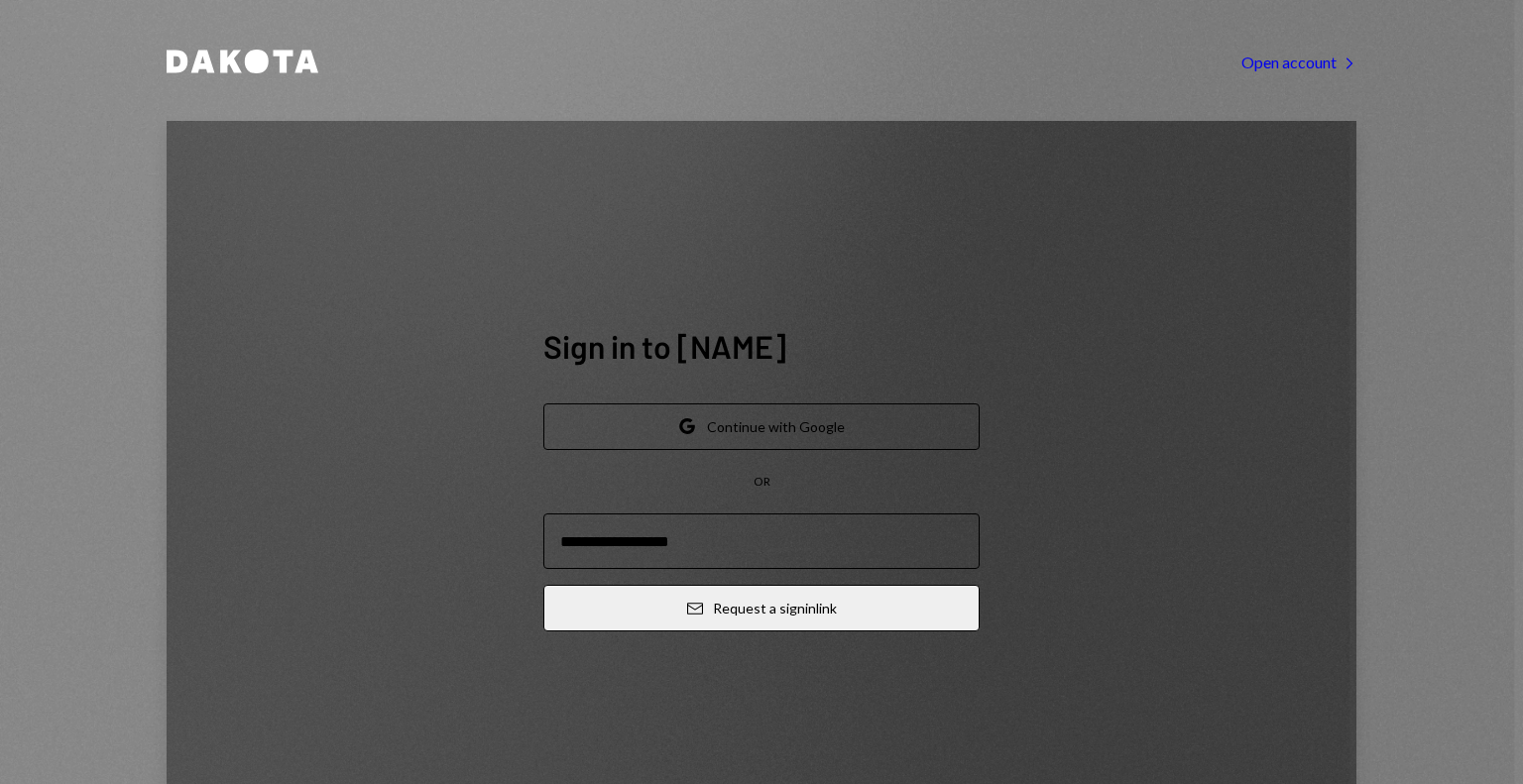 scroll, scrollTop: 0, scrollLeft: 0, axis: both 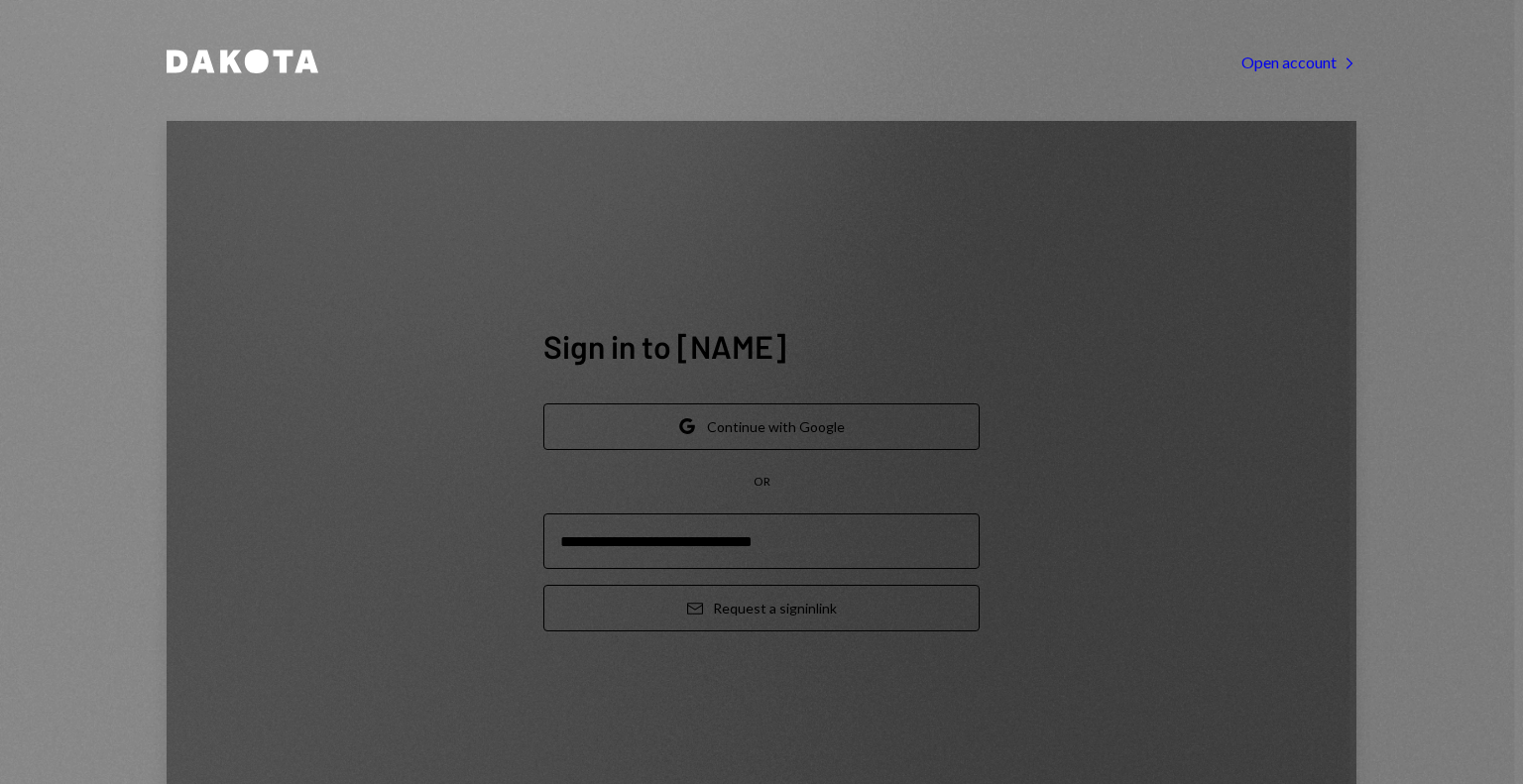 click on "Email Request a sign  in  link" at bounding box center (762, 608) 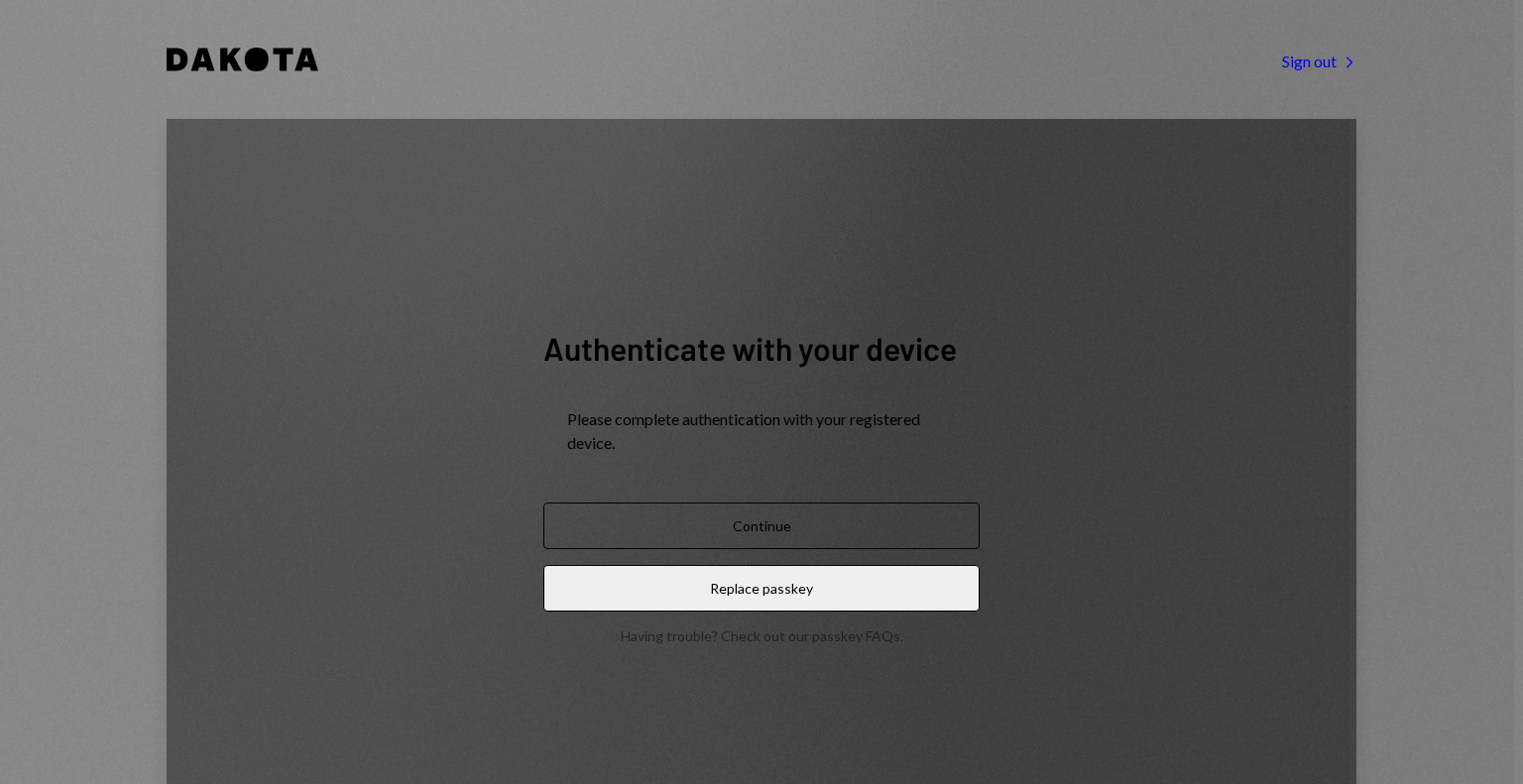 scroll, scrollTop: 0, scrollLeft: 0, axis: both 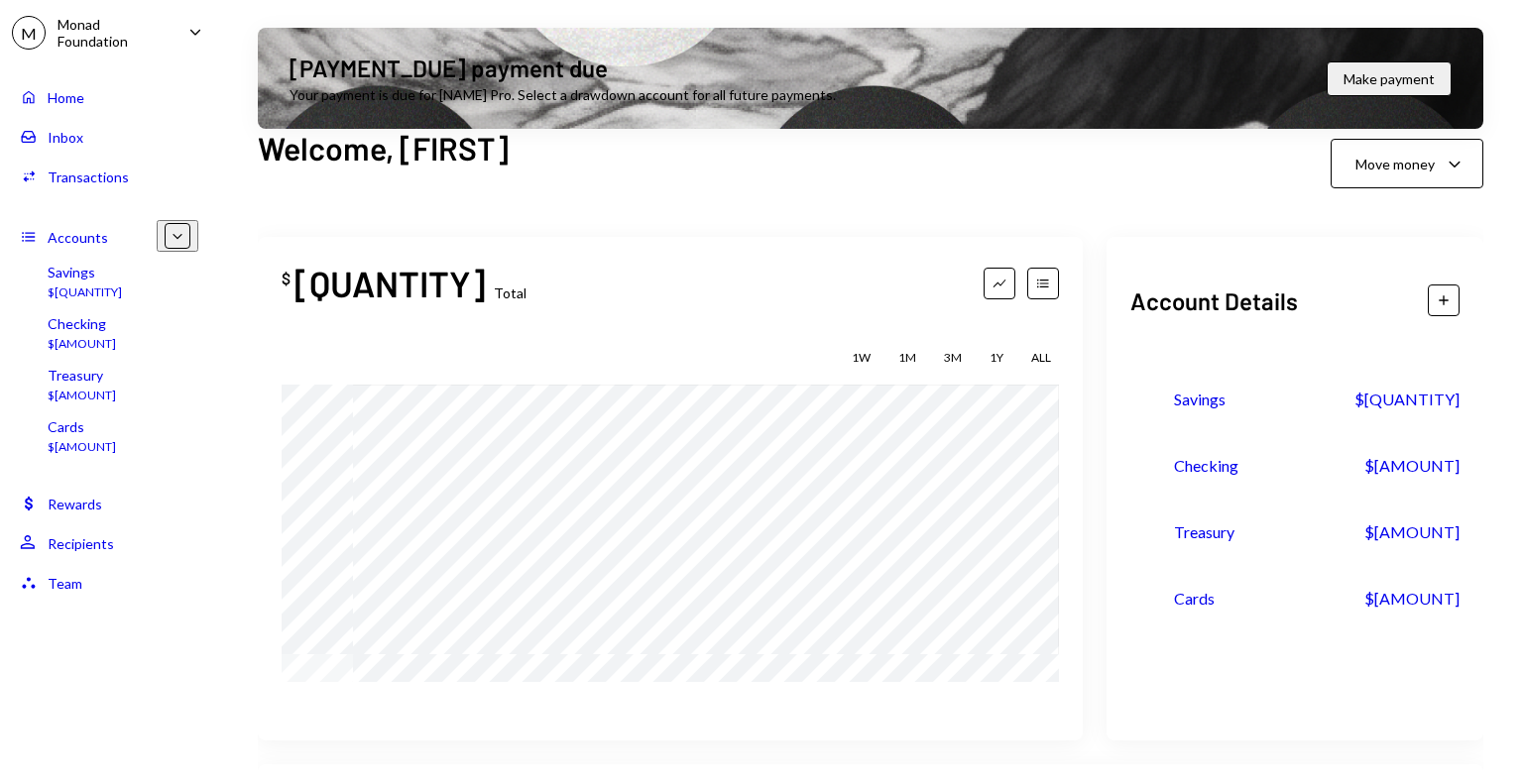 click on "Monad Foundation" at bounding box center [115, 33] 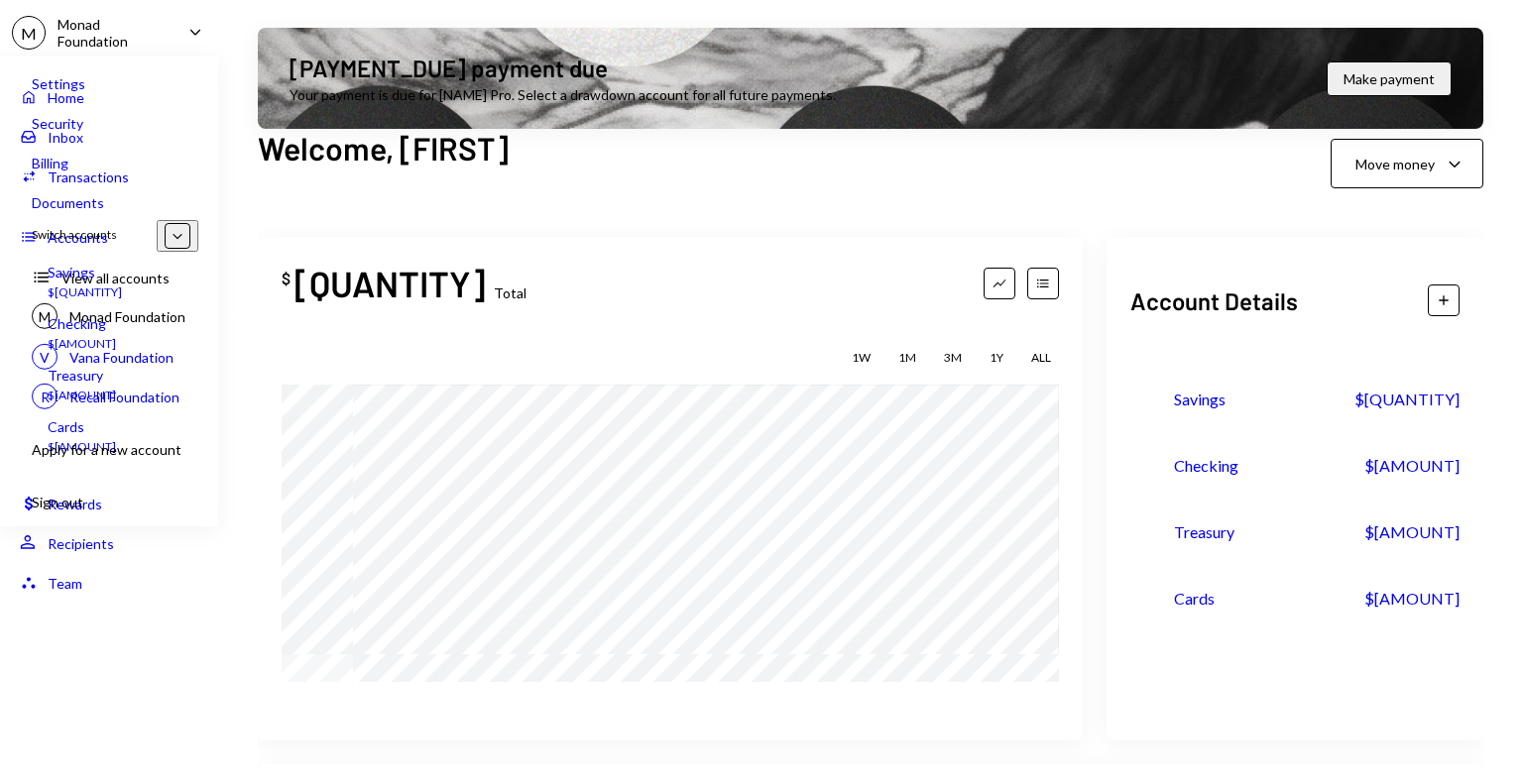 click on "Vana Foundation" at bounding box center (158, 356) 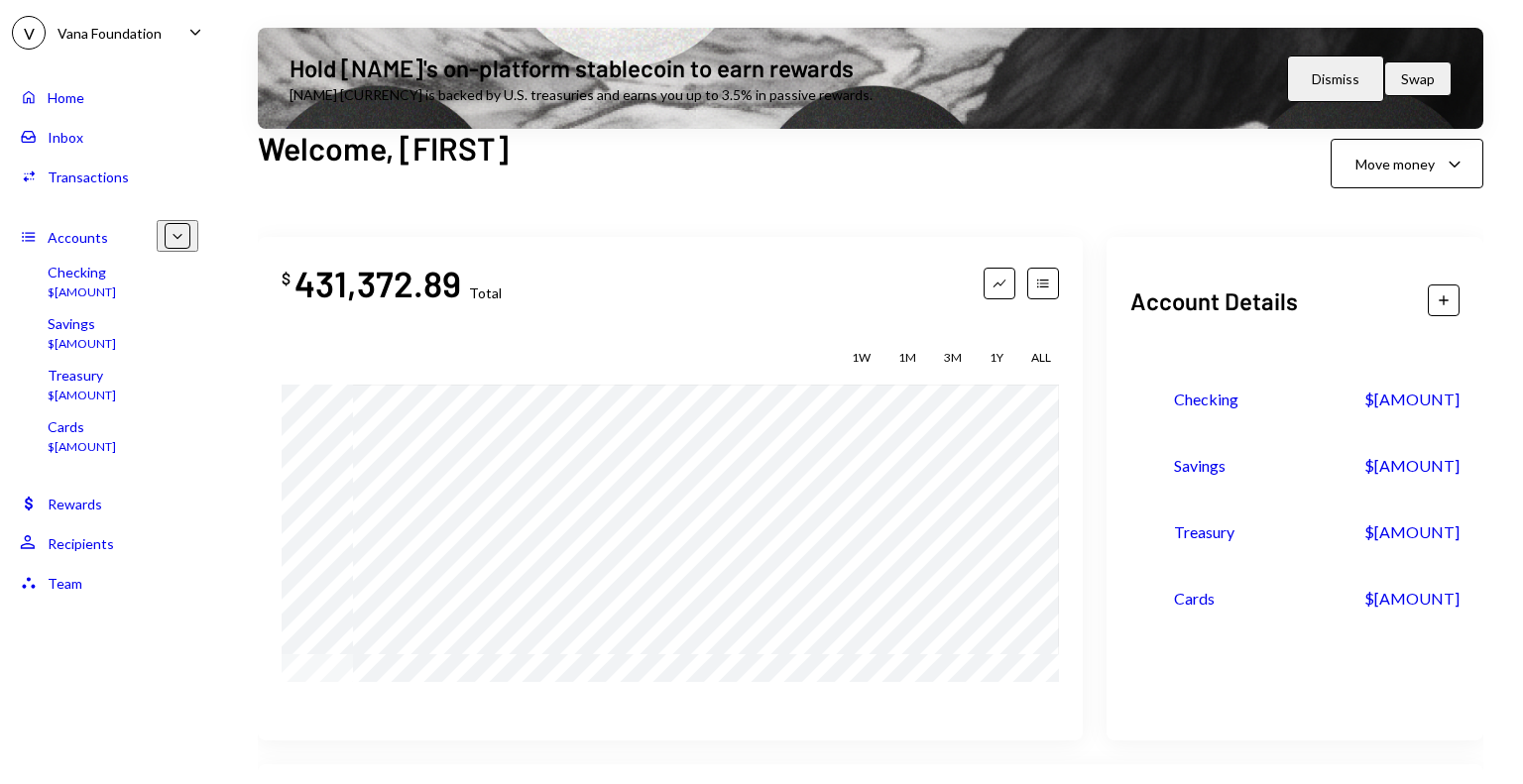 click on "Checking" at bounding box center [81, 272] 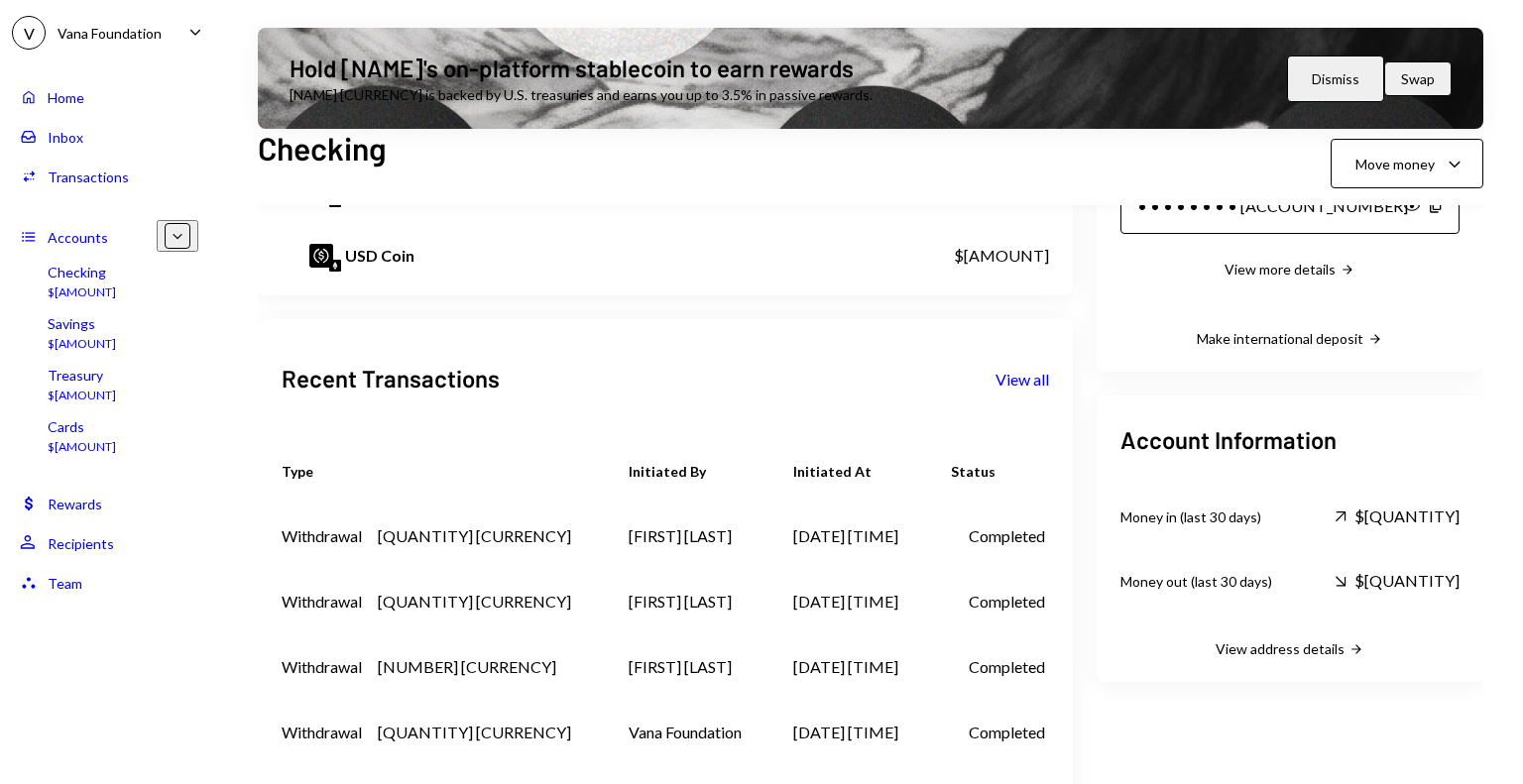scroll, scrollTop: 375, scrollLeft: 0, axis: vertical 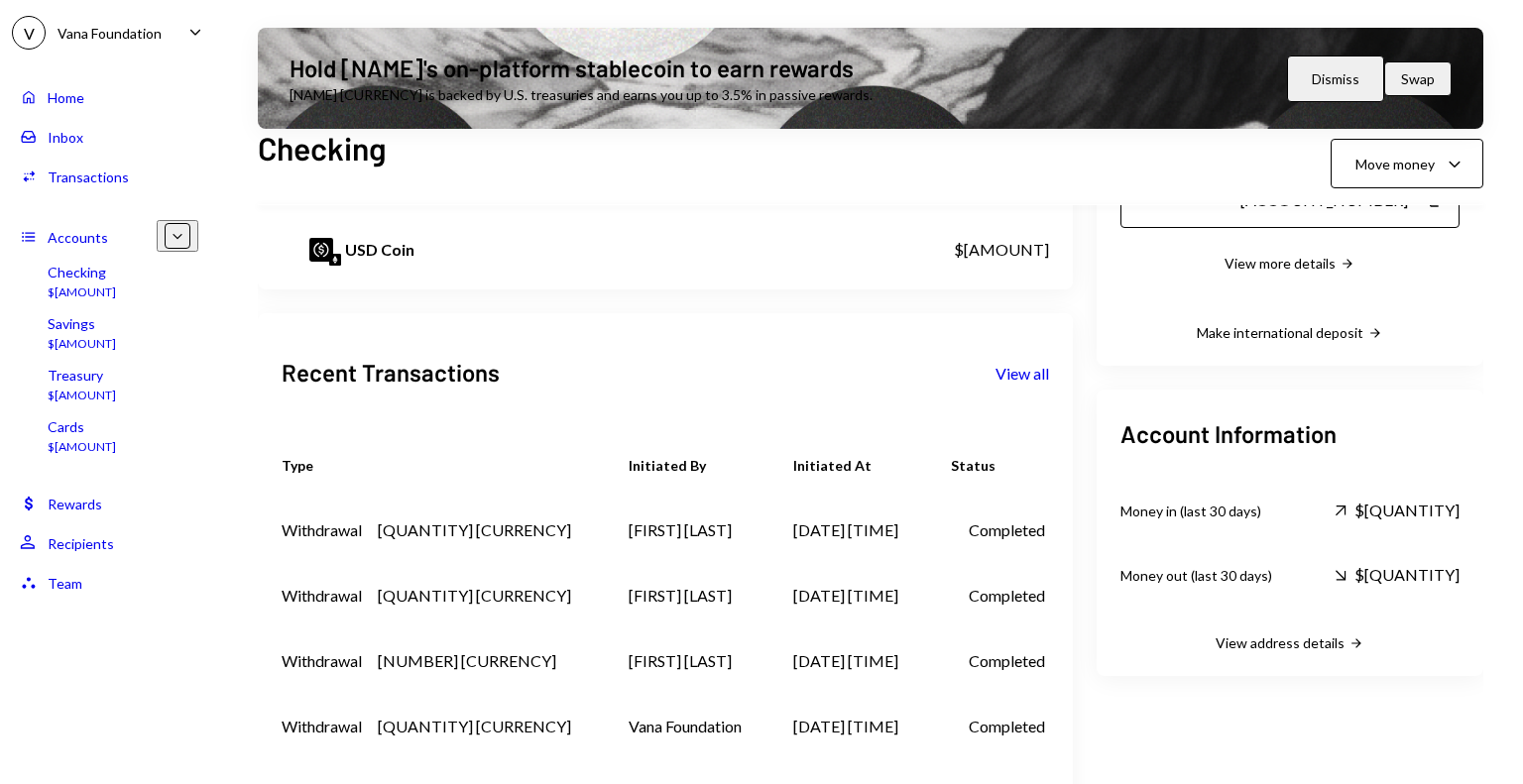 click on "View all" at bounding box center [1022, 373] 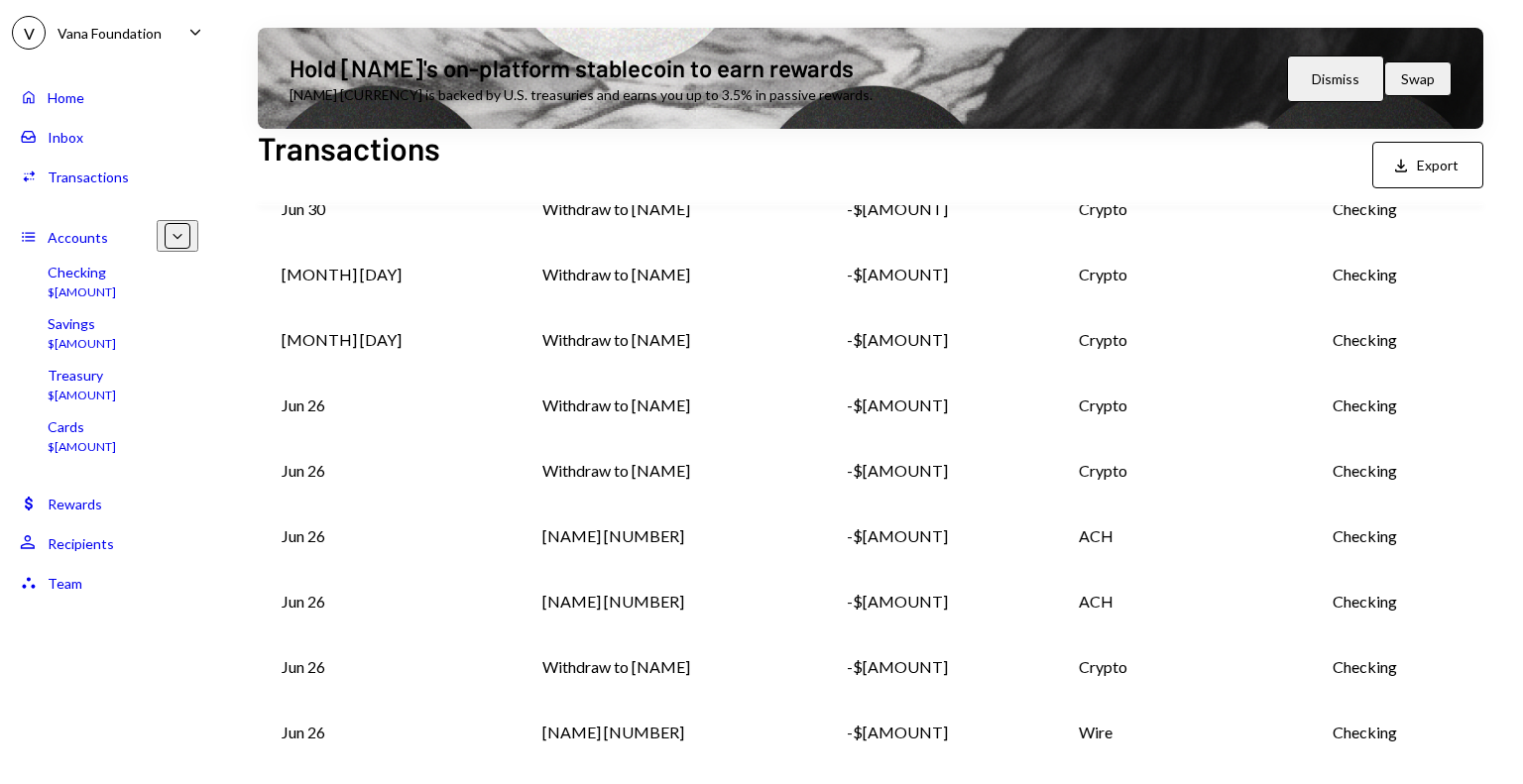 scroll, scrollTop: 344, scrollLeft: 0, axis: vertical 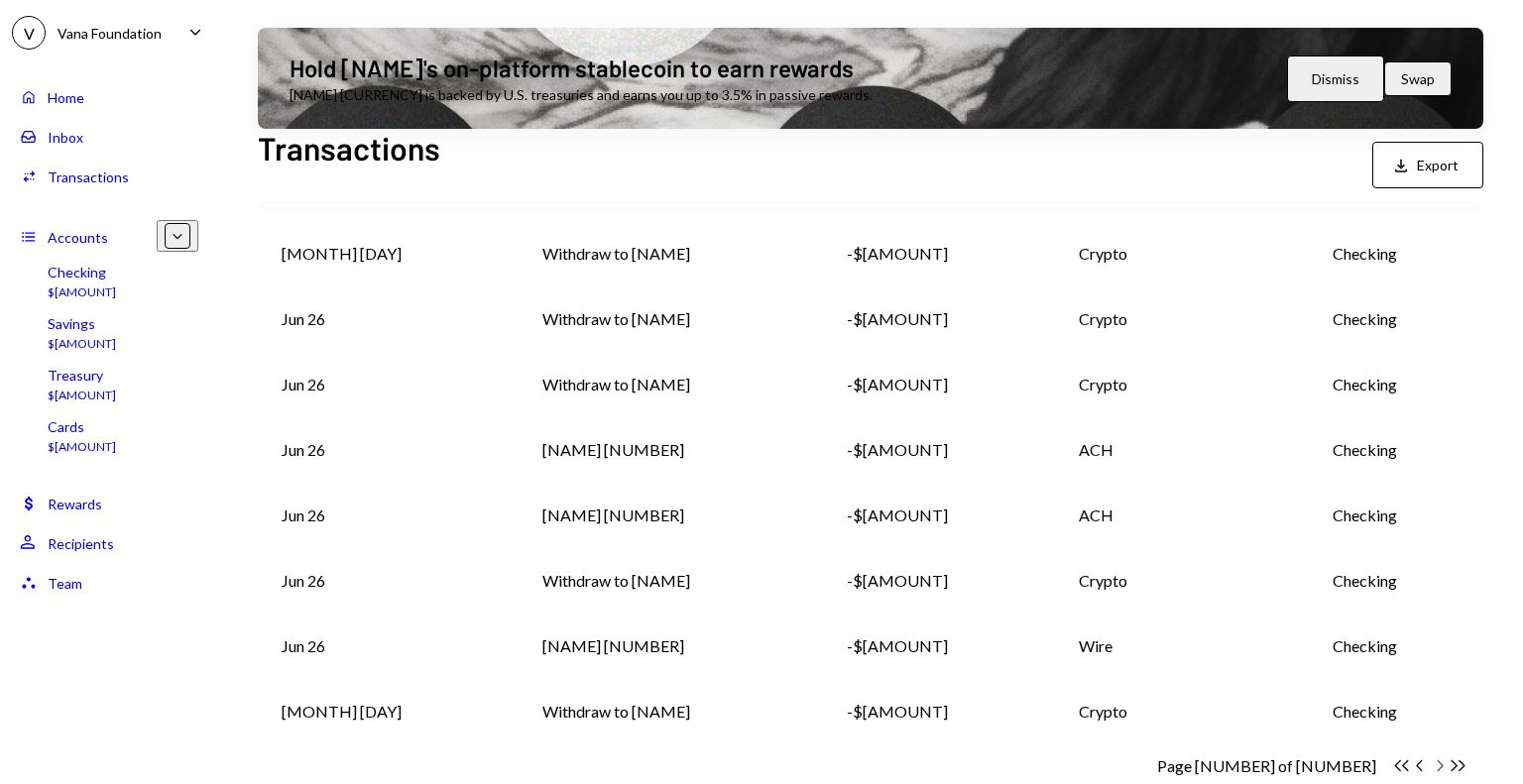 click on "Chevron Right" at bounding box center [1401, 765] 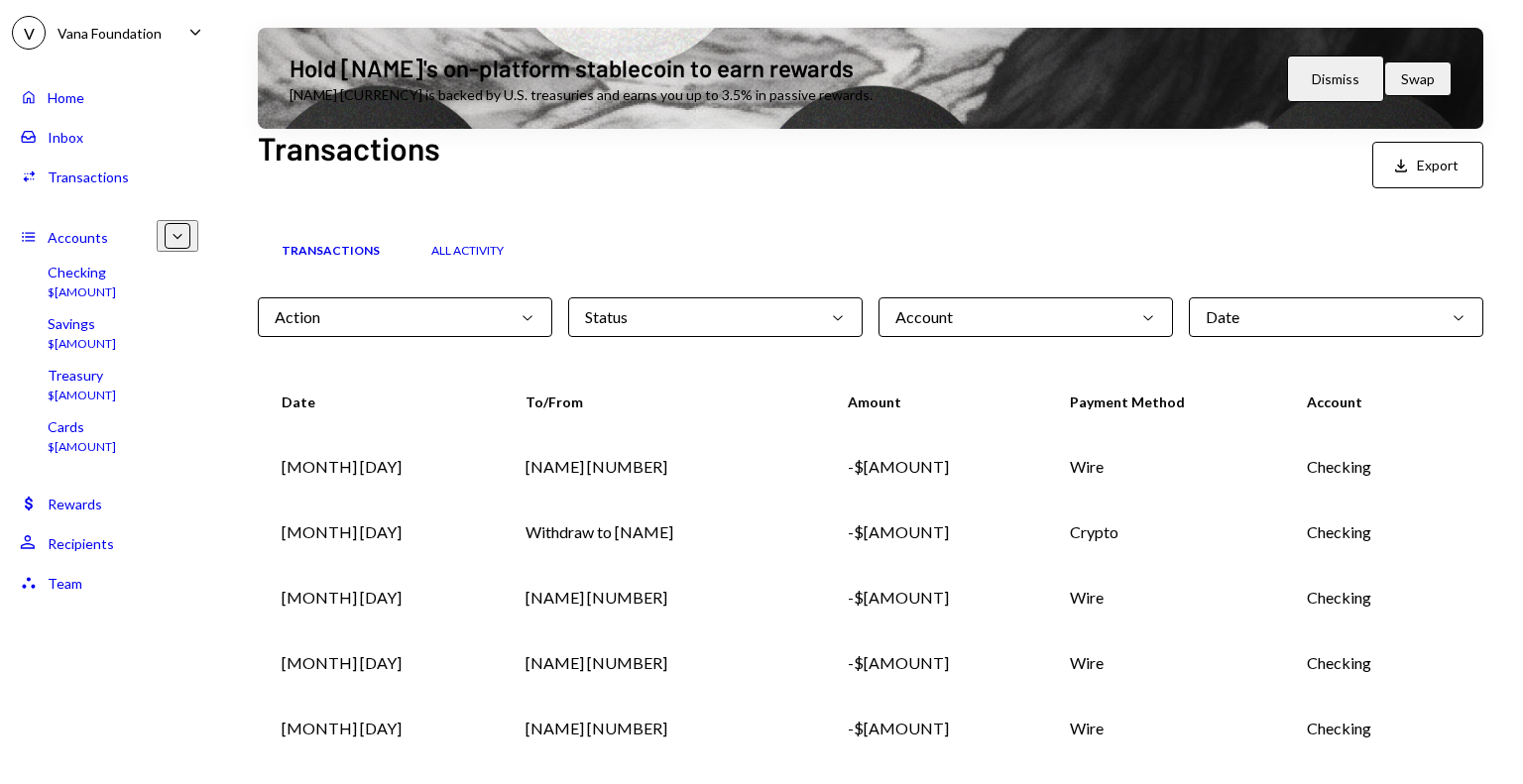 scroll, scrollTop: 344, scrollLeft: 0, axis: vertical 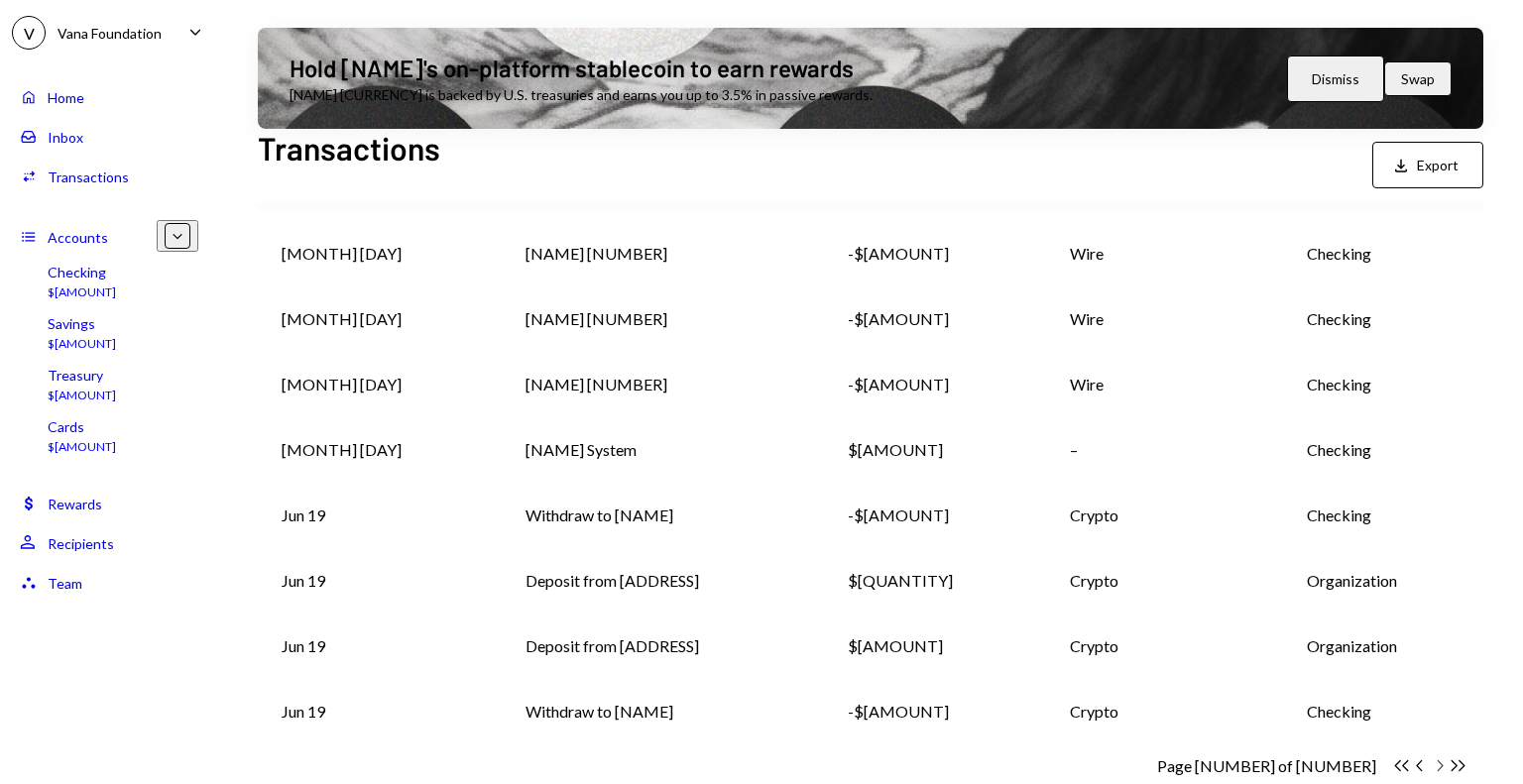 click on "Chevron Right" at bounding box center [1401, 765] 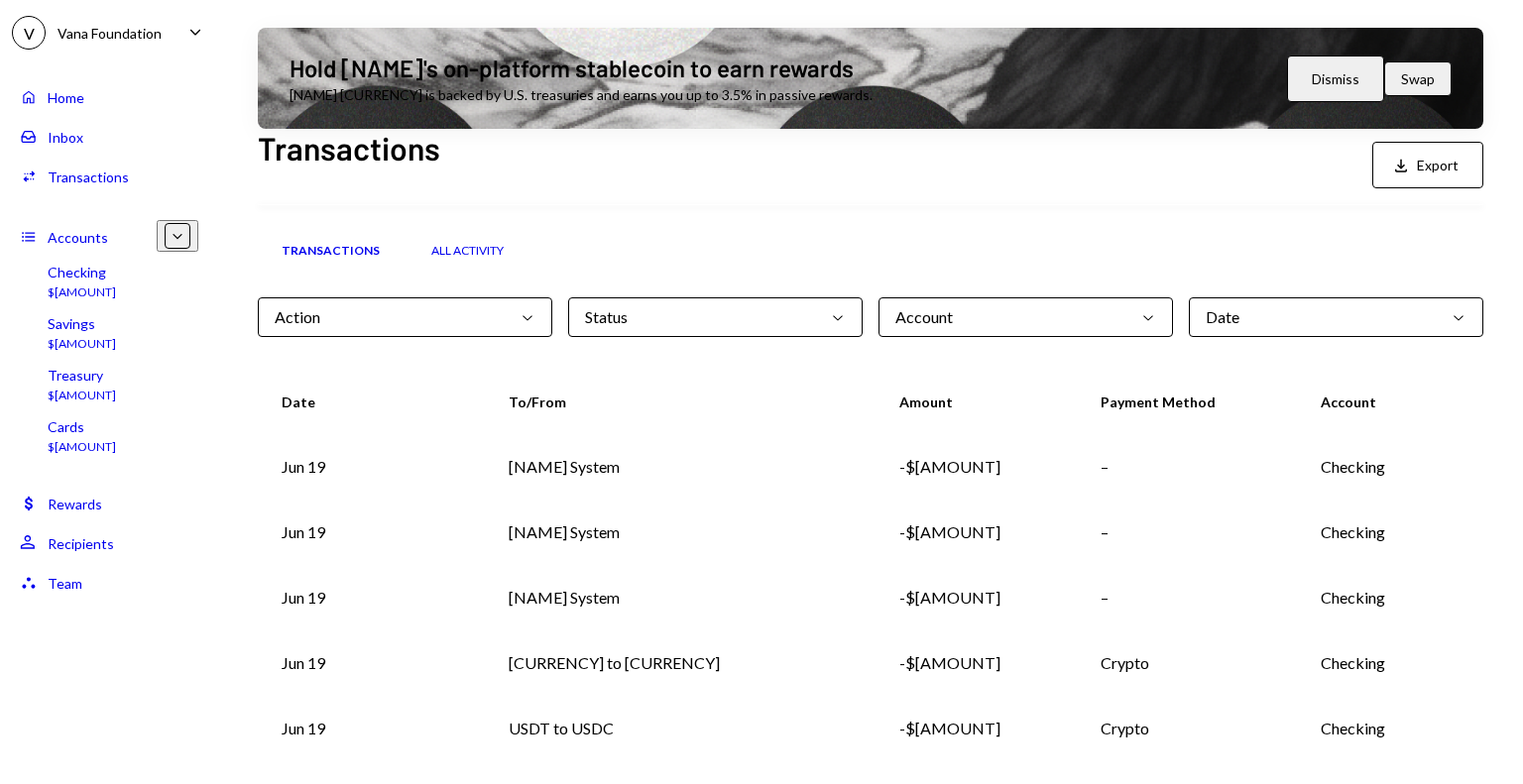 scroll, scrollTop: 344, scrollLeft: 0, axis: vertical 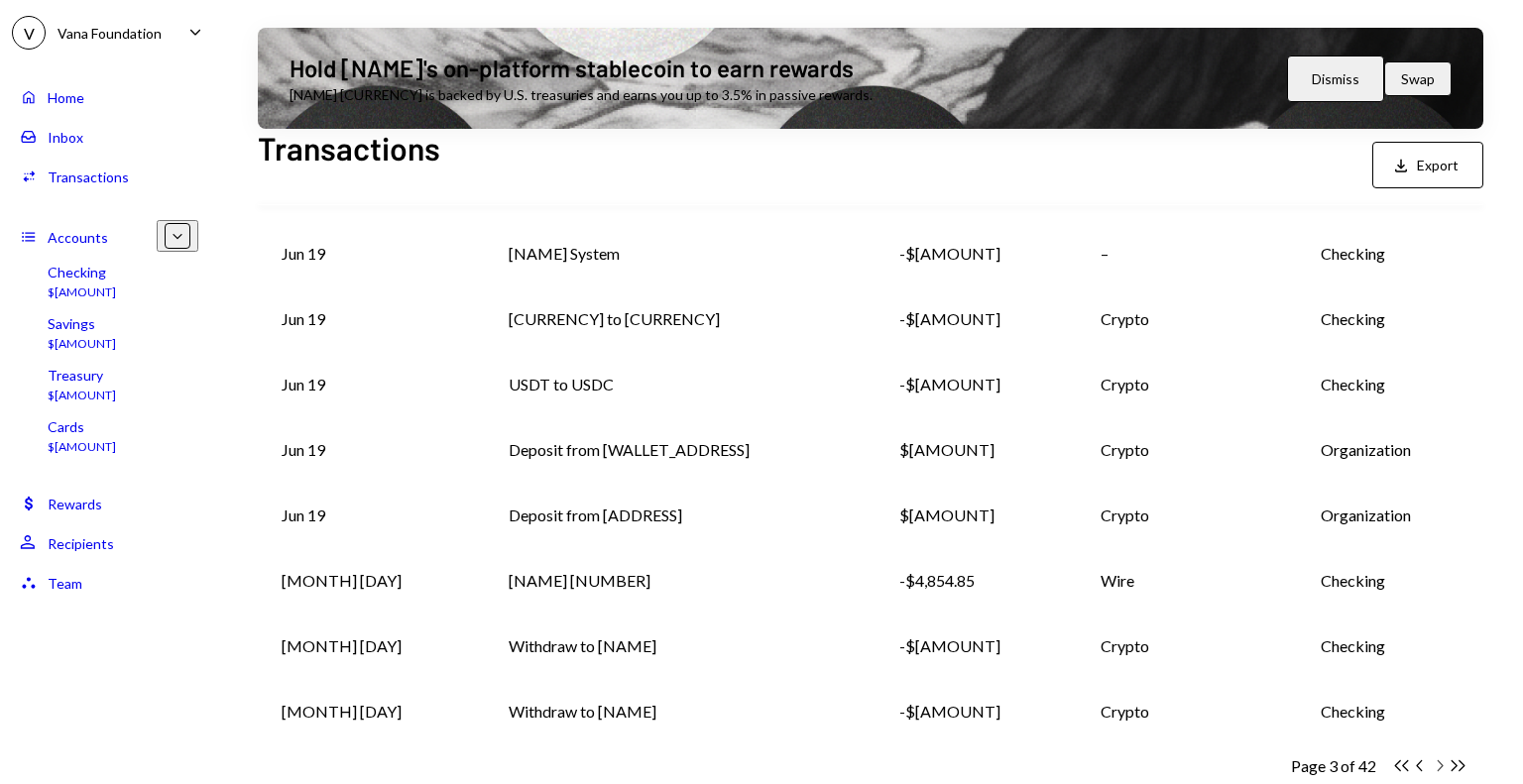 click on "Chevron Right" at bounding box center (1401, 765) 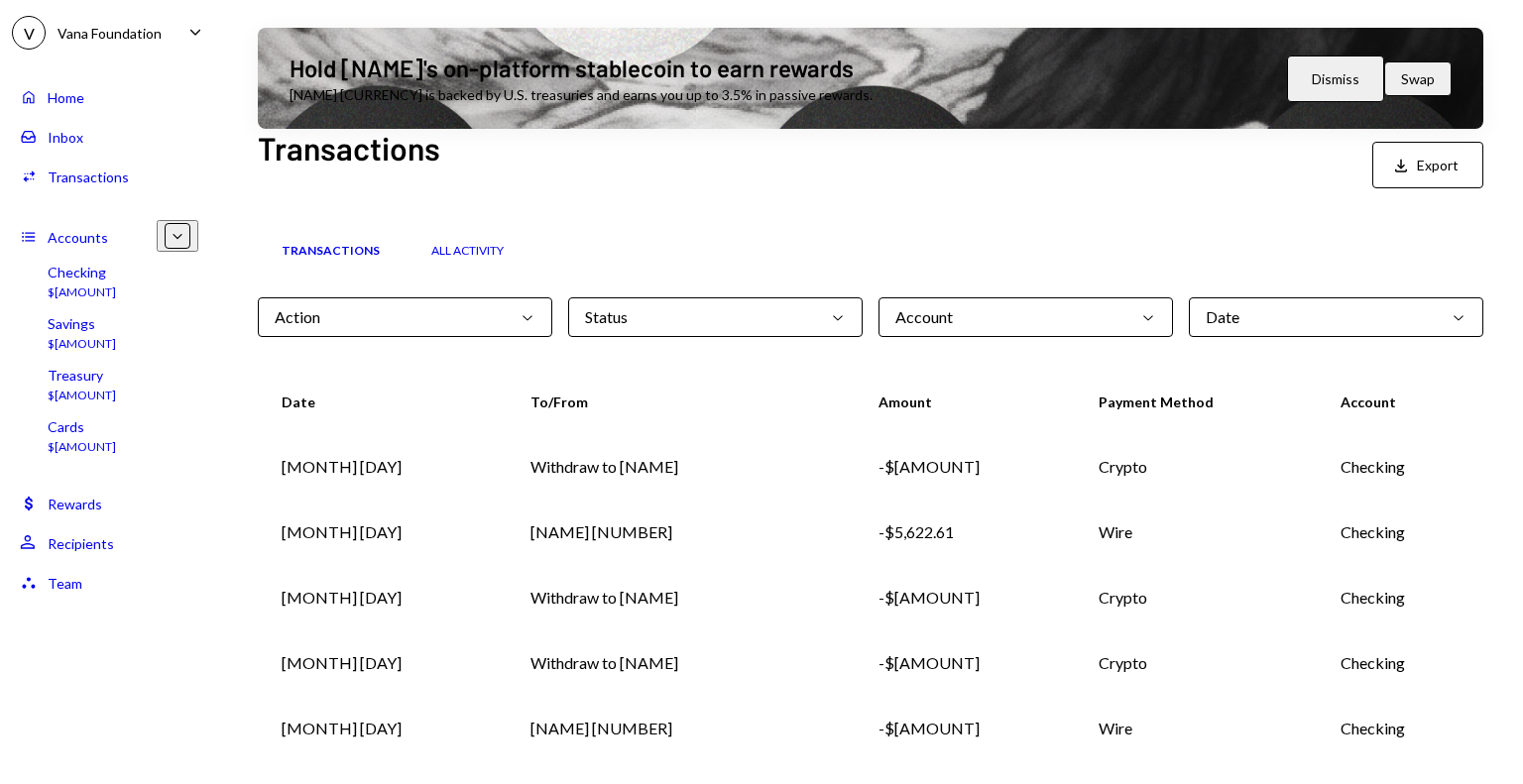 click on "All Activity" at bounding box center (467, 251) 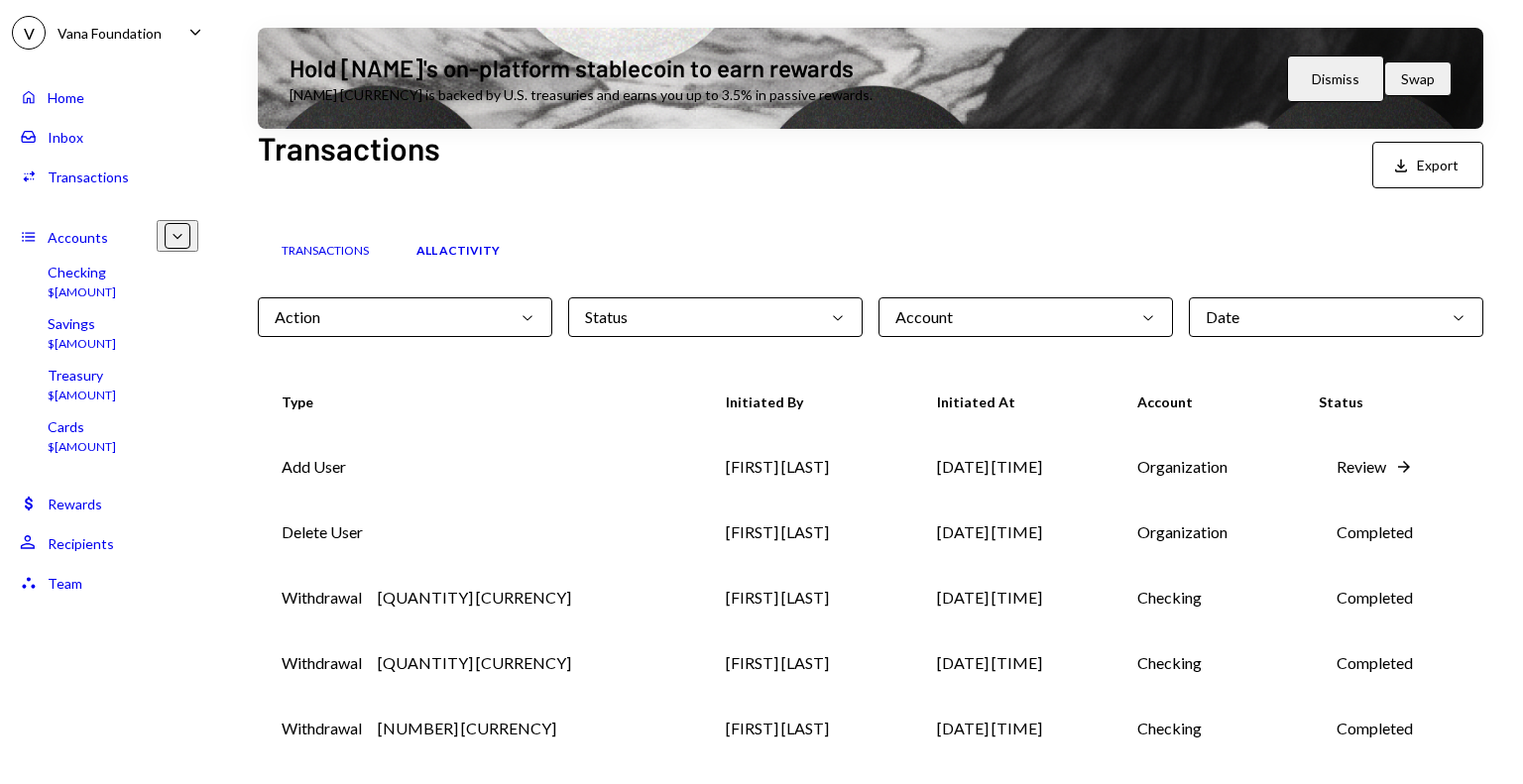click on "Action Chevron Down" at bounding box center [405, 317] 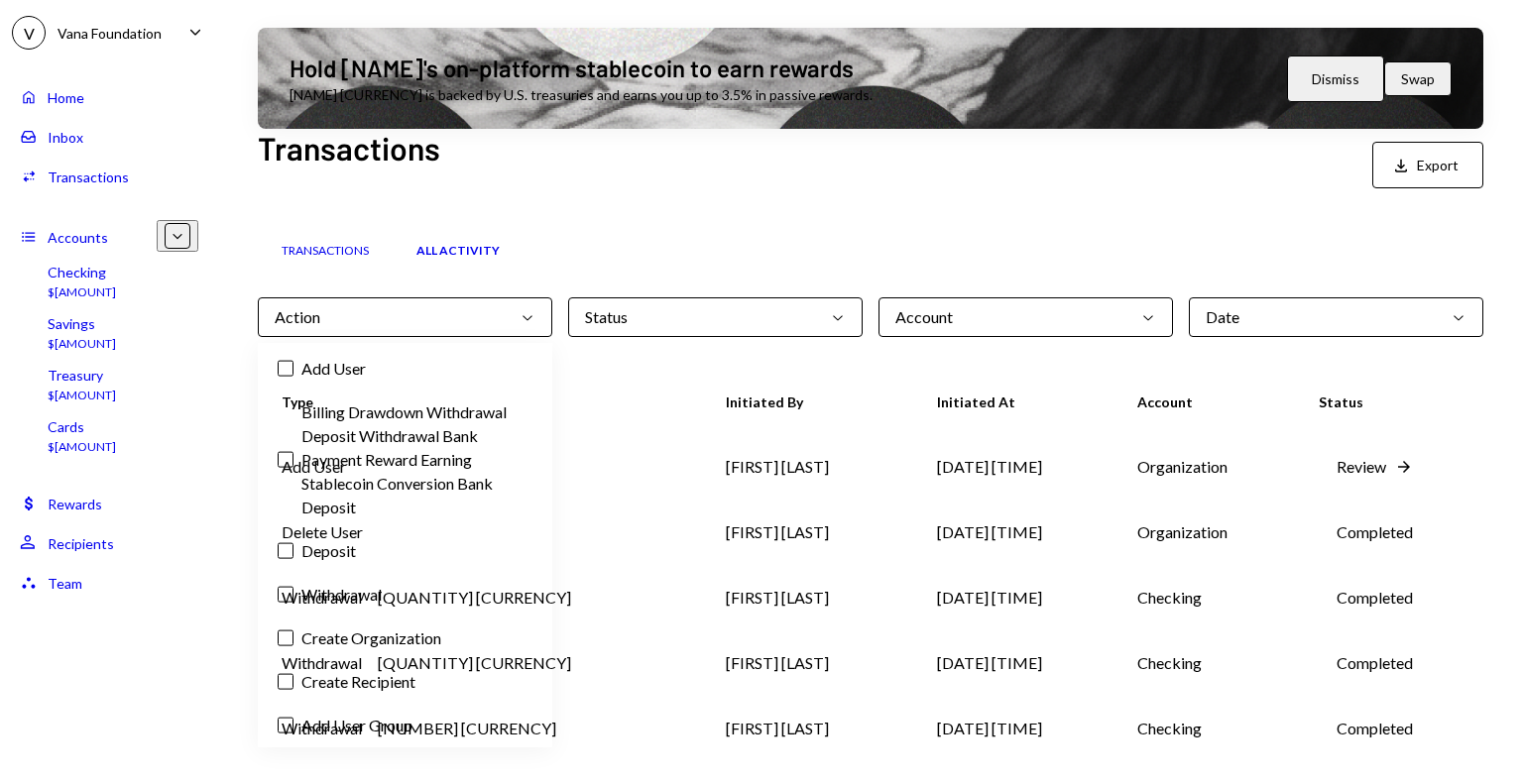 click on "Transactions" at bounding box center (325, 251) 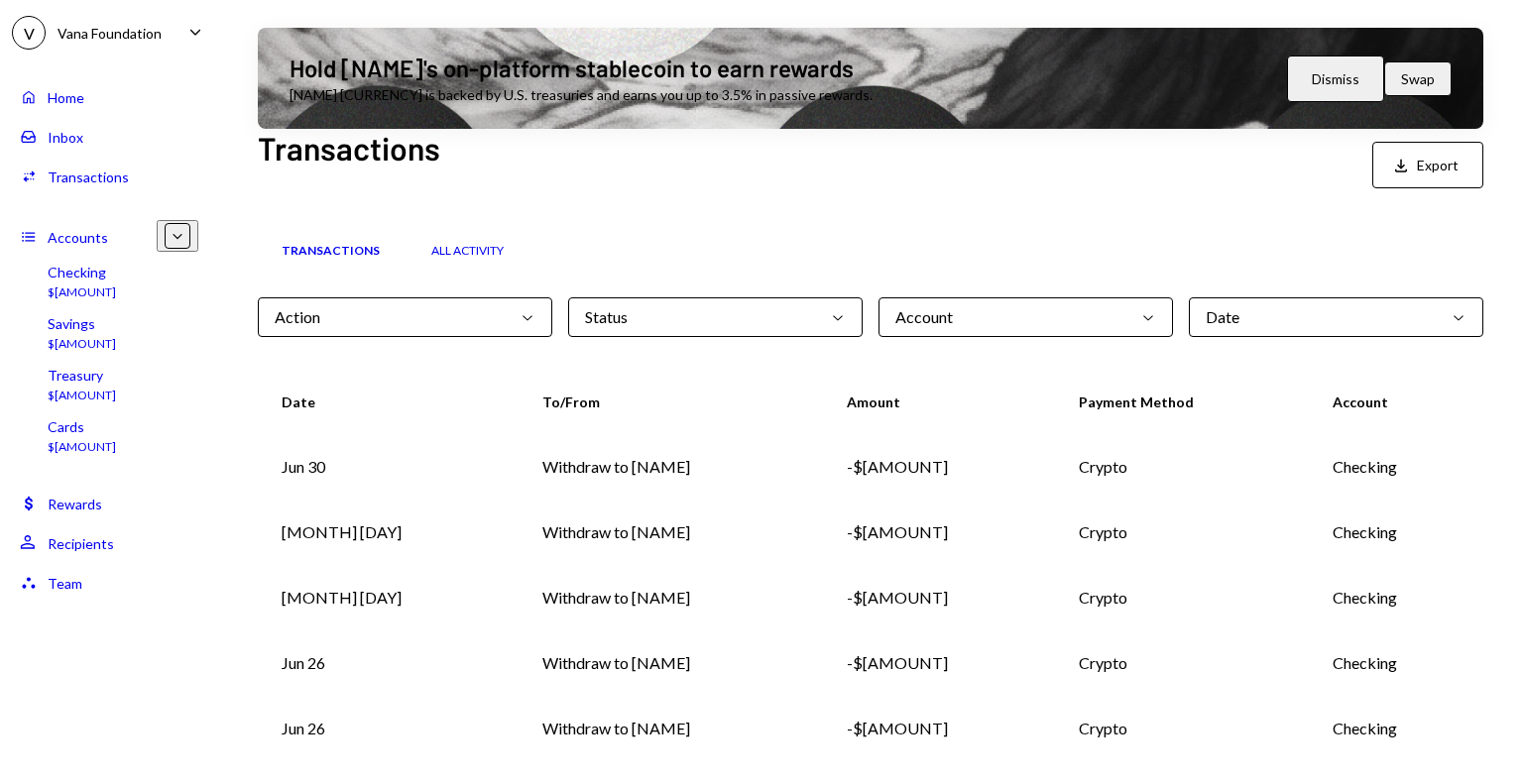 click on "Action Chevron Down" at bounding box center (405, 317) 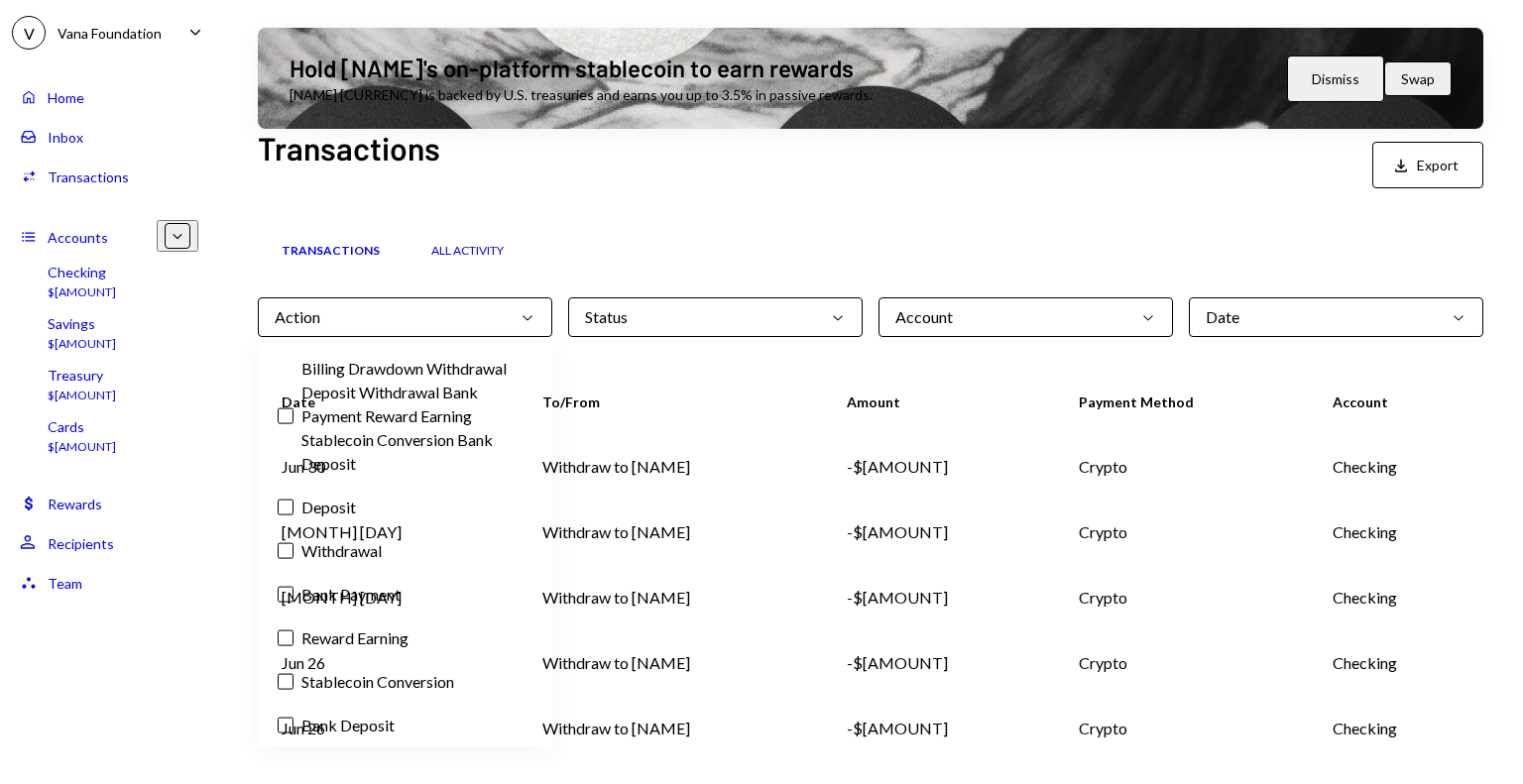 click on "Withdrawal" at bounding box center (405, 551) 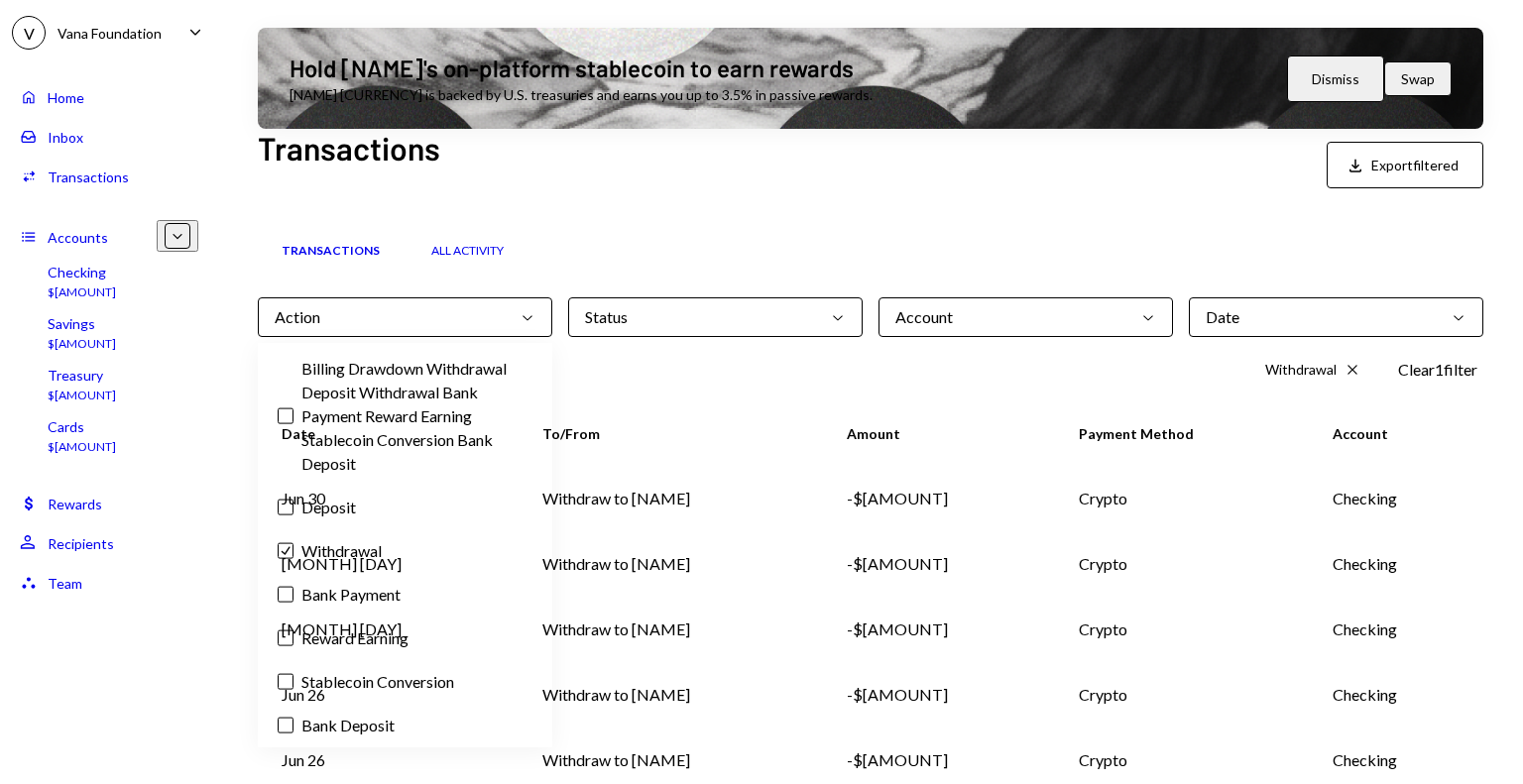 click on "Withdrawal Cross Clear  1  filter" at bounding box center [871, 369] 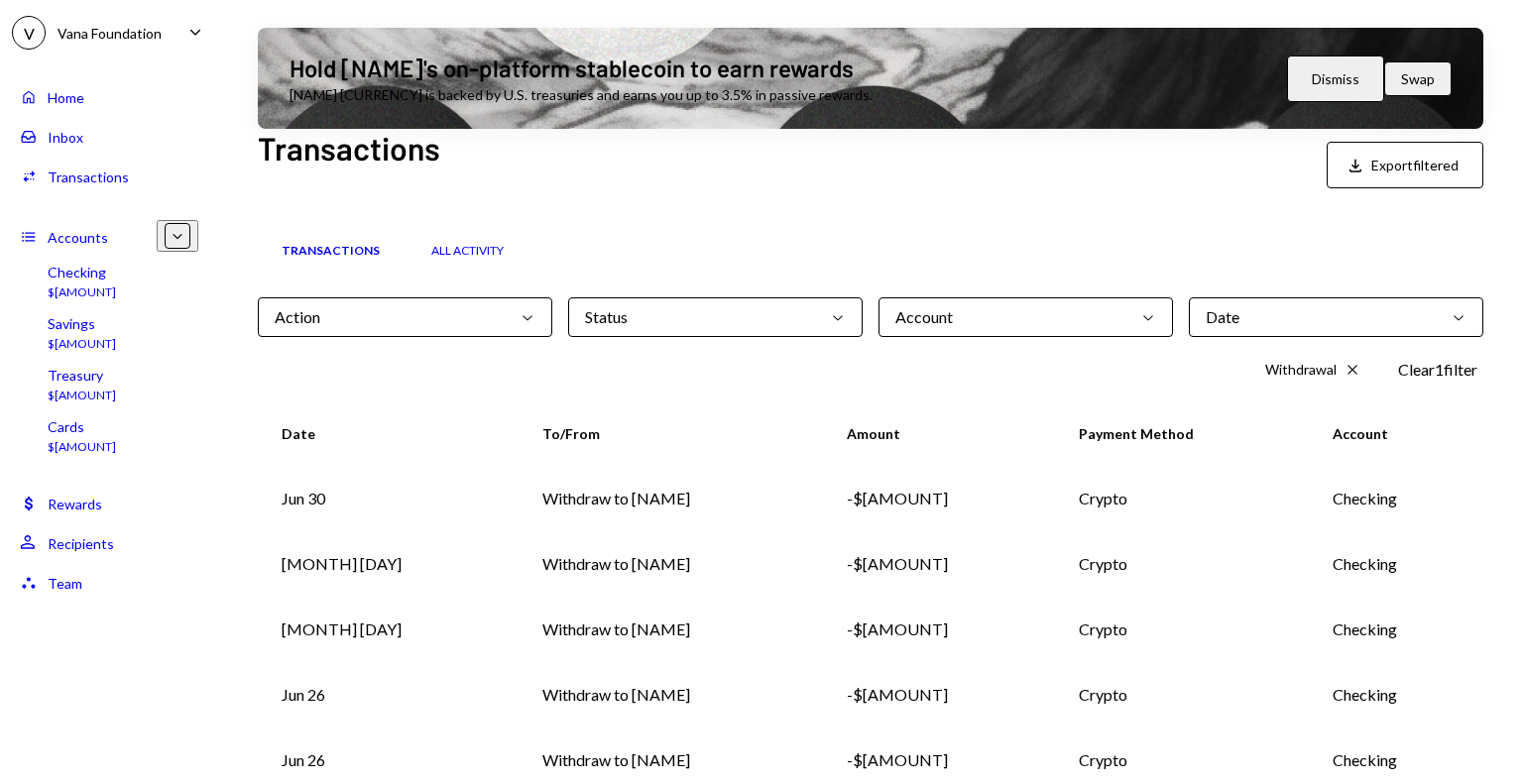 scroll, scrollTop: 376, scrollLeft: 0, axis: vertical 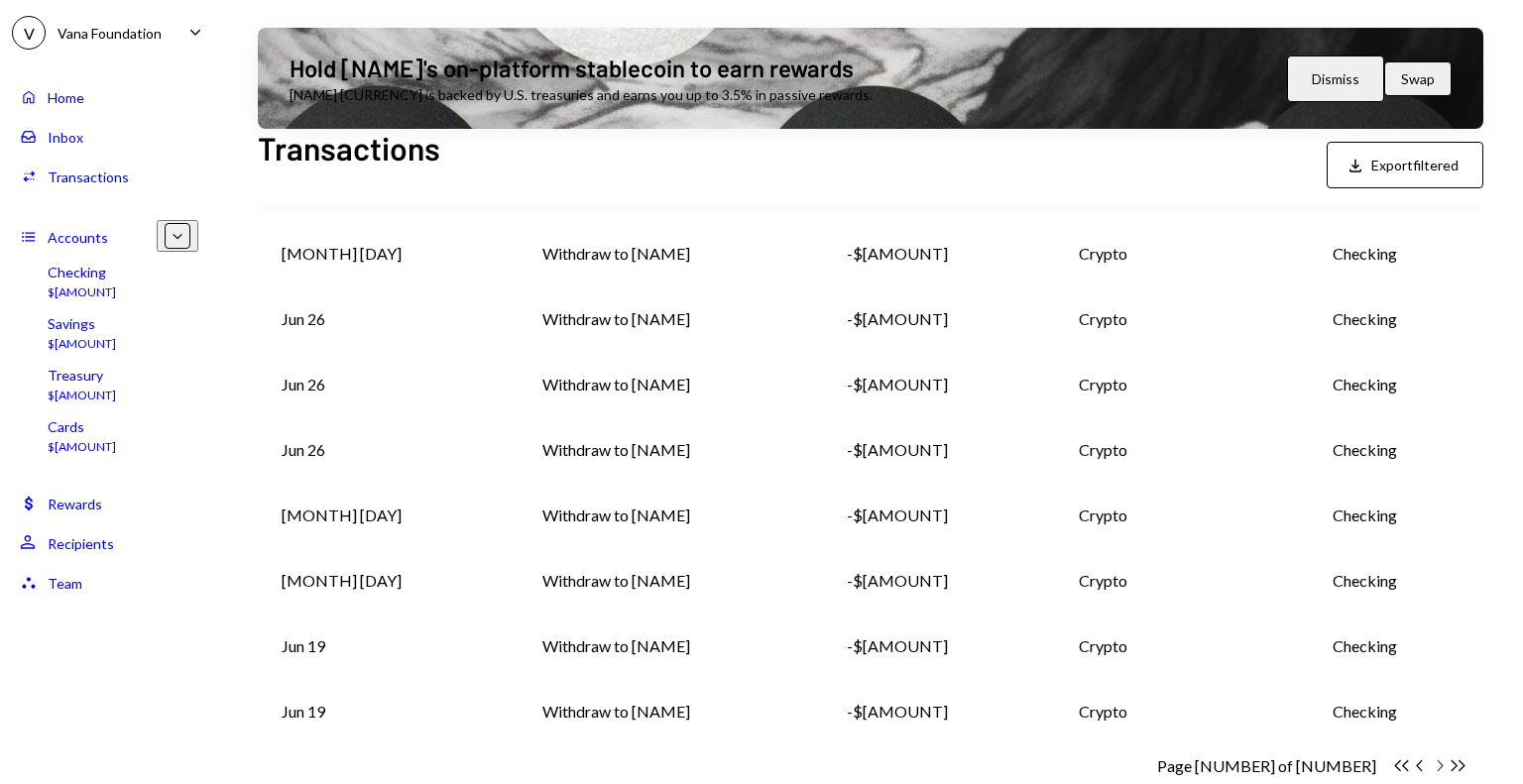 click on "Chevron Right" at bounding box center [1401, 765] 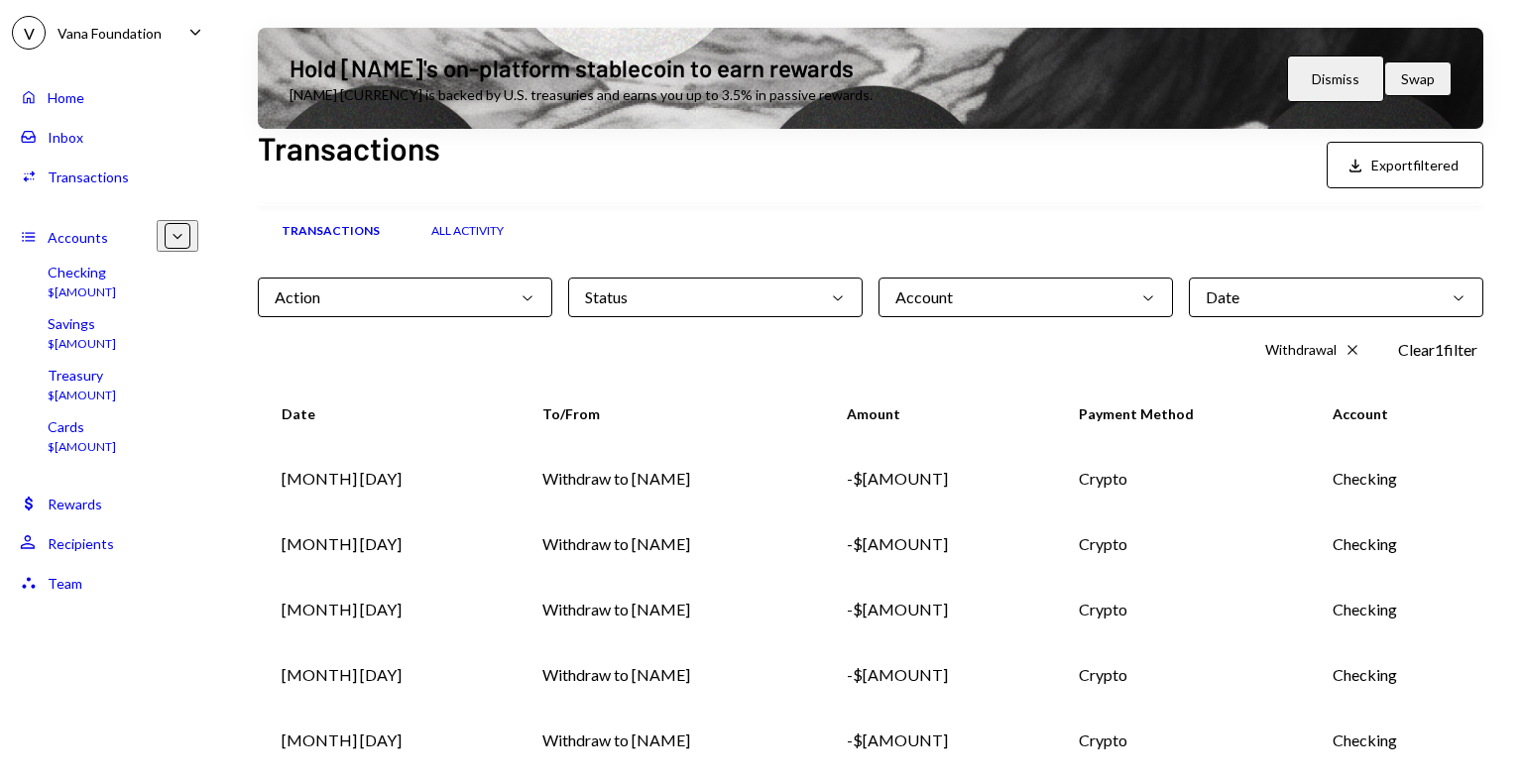 scroll, scrollTop: 376, scrollLeft: 0, axis: vertical 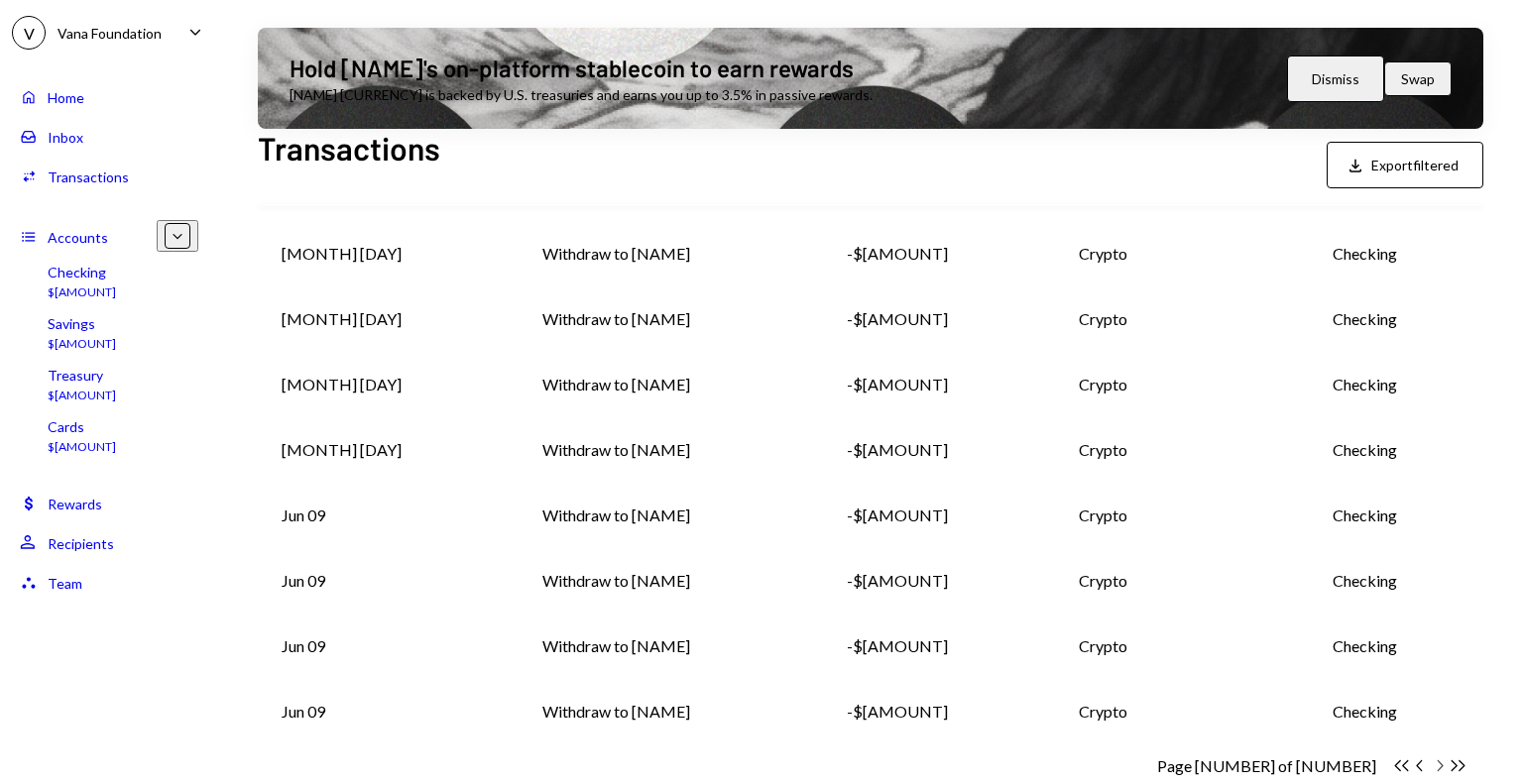 click on "Chevron Right" at bounding box center (1401, 765) 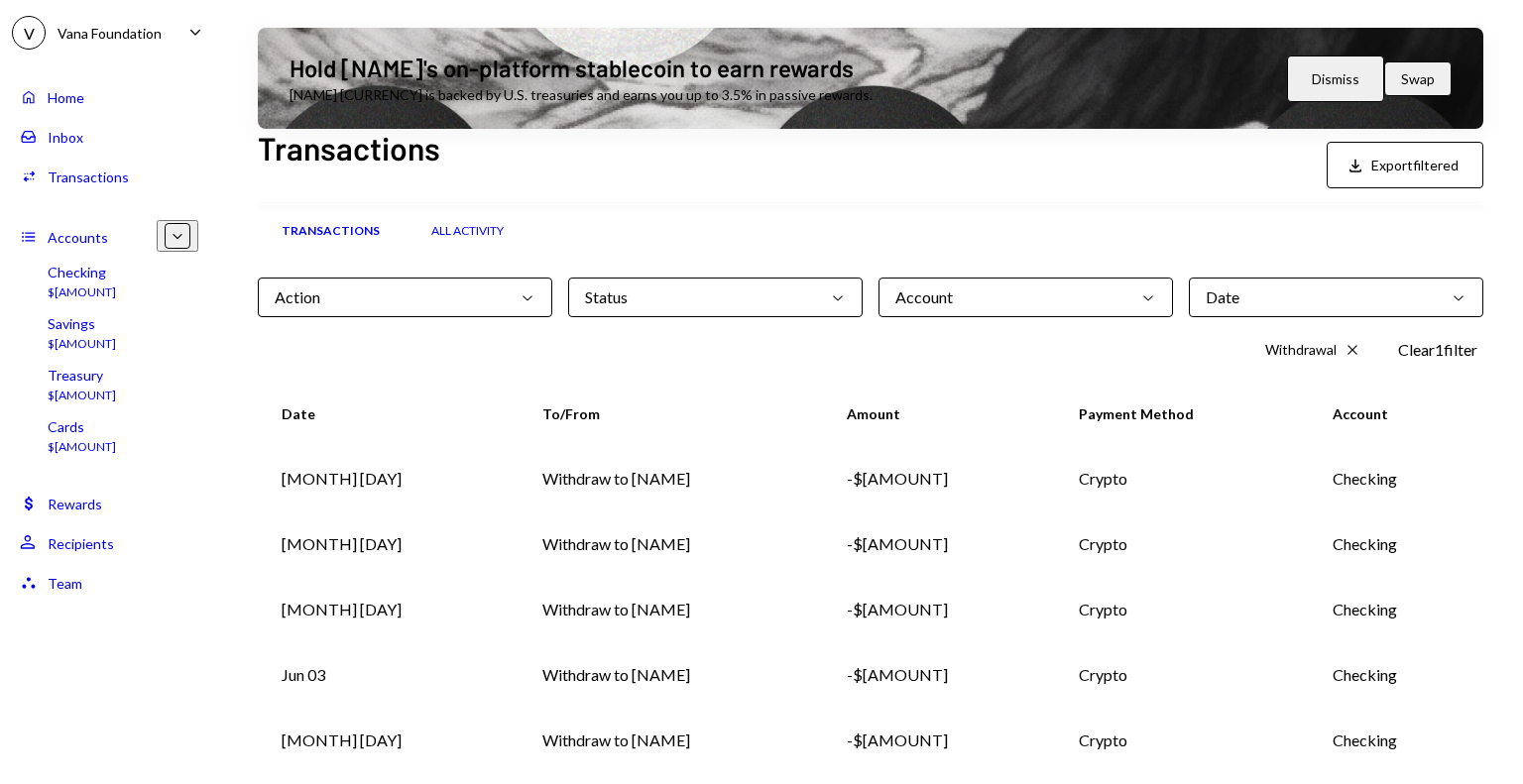 scroll, scrollTop: 376, scrollLeft: 0, axis: vertical 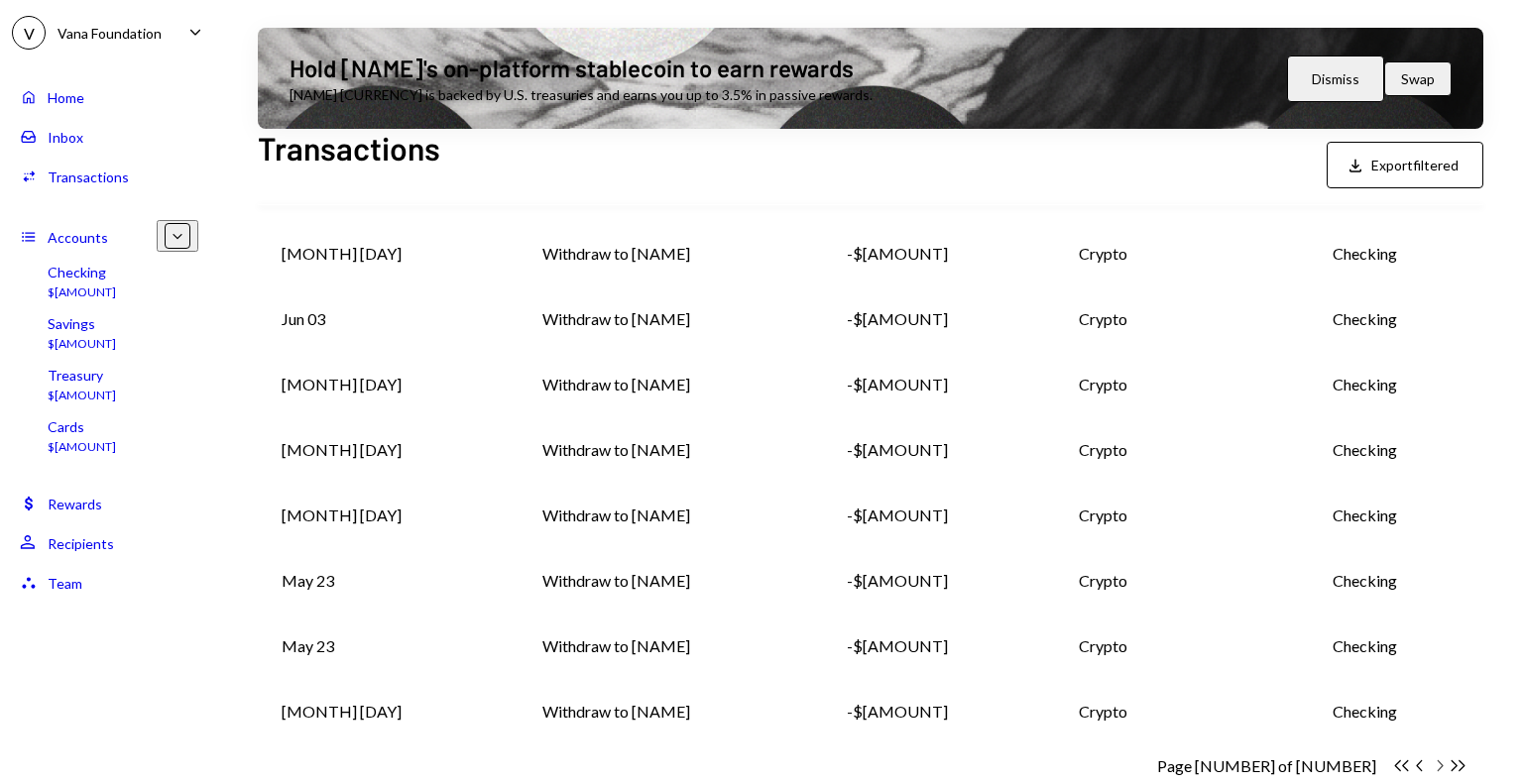 click on "Chevron Right" at bounding box center (1401, 765) 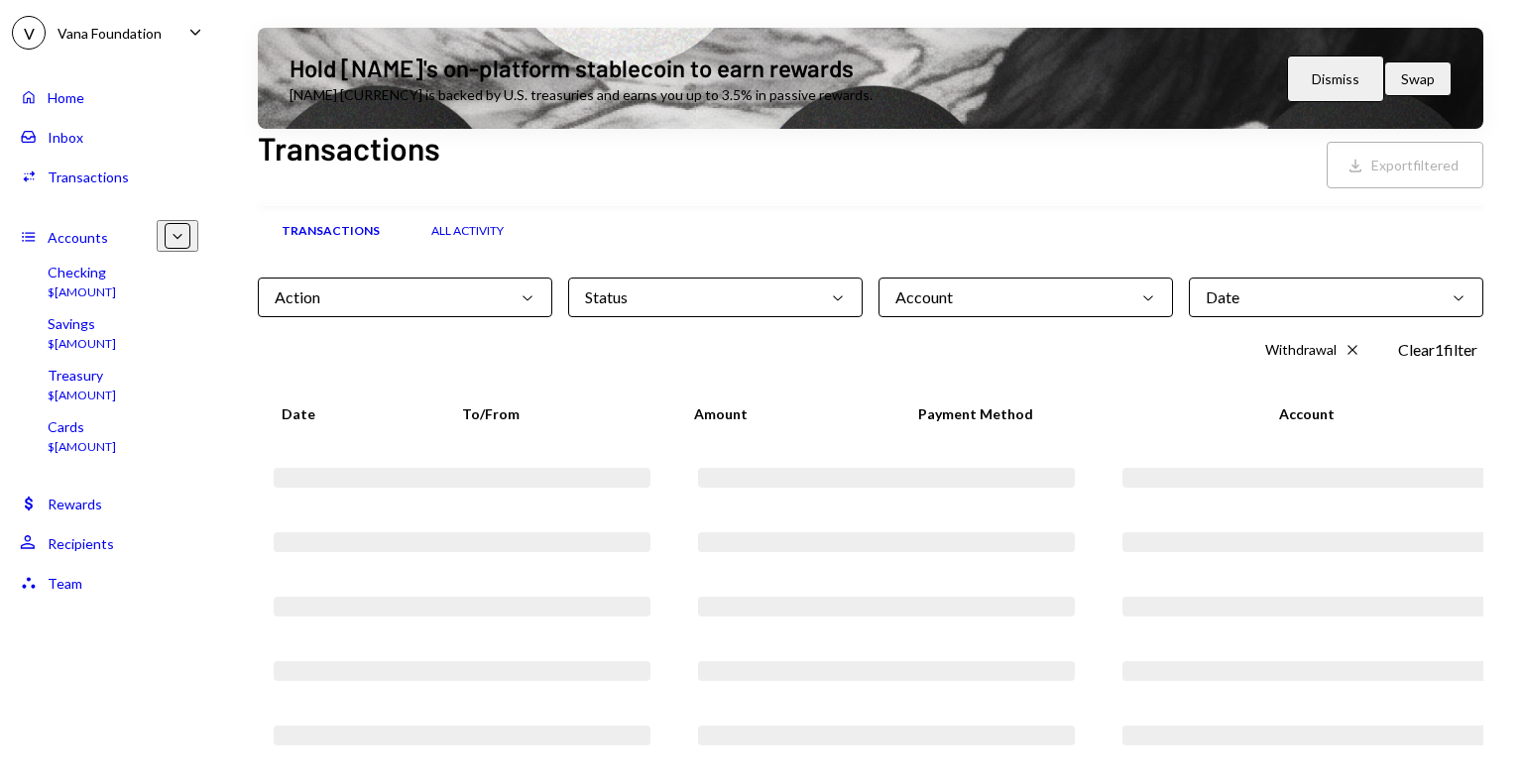 scroll, scrollTop: 376, scrollLeft: 0, axis: vertical 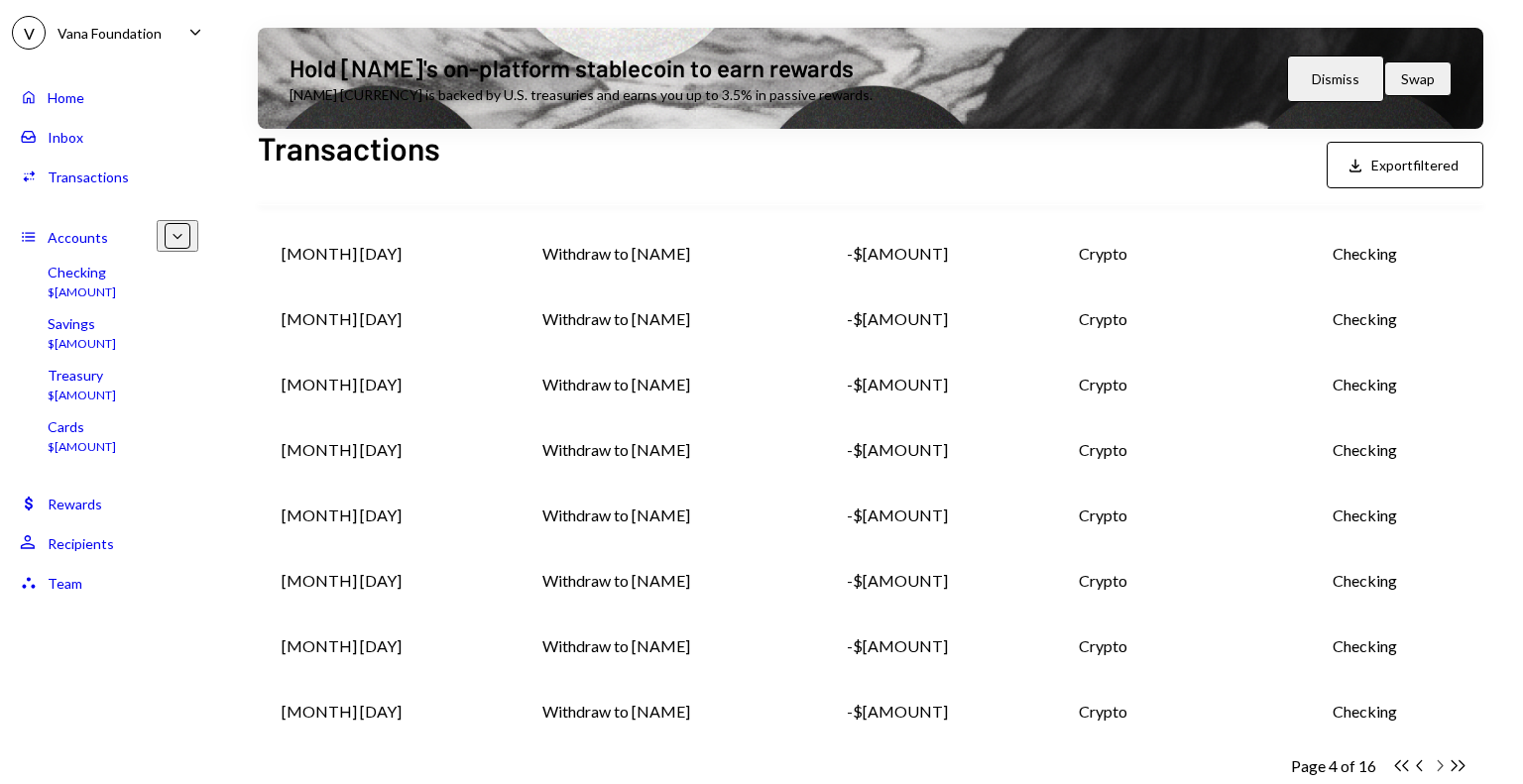 click on "Chevron Right" at bounding box center [1401, 765] 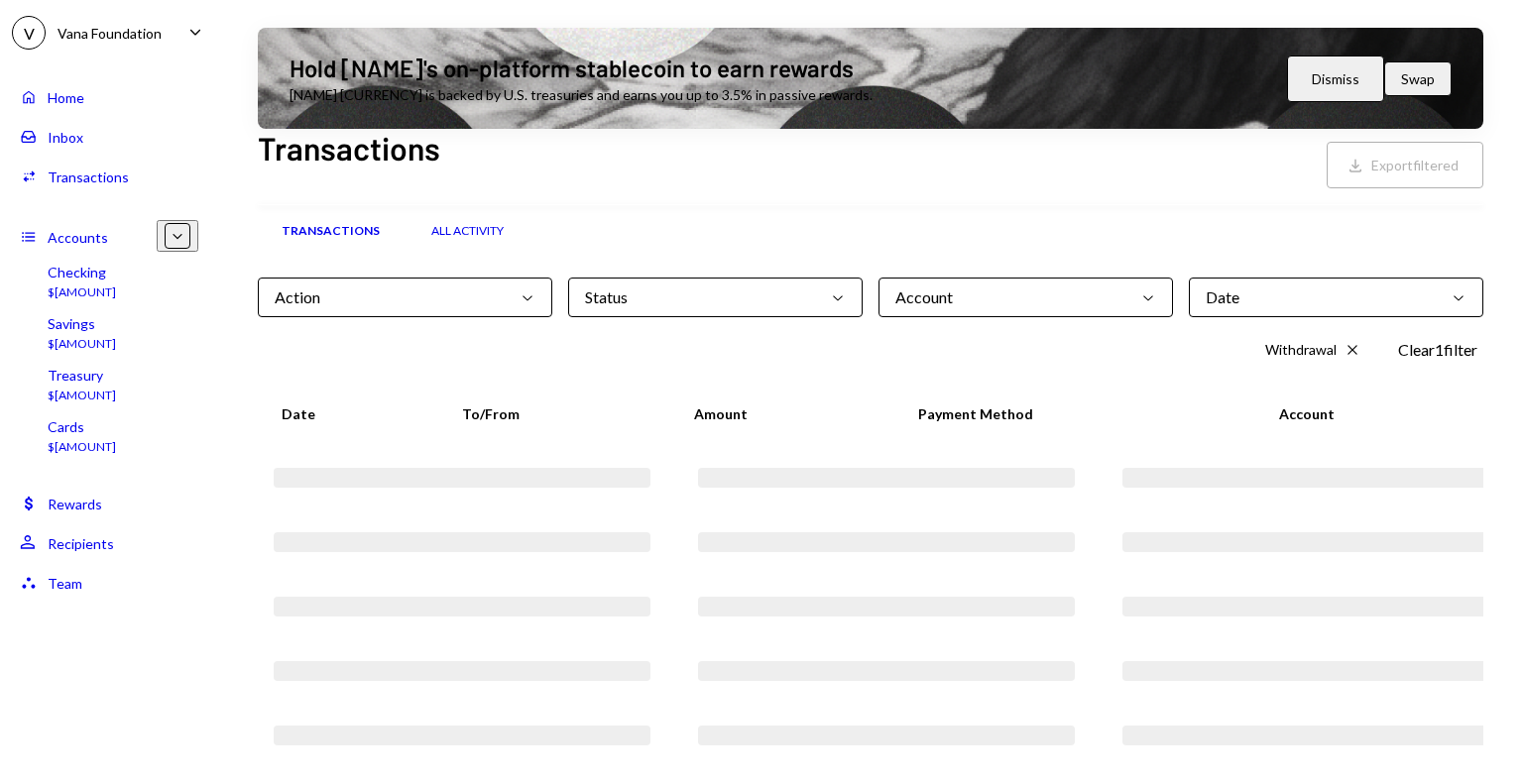 scroll, scrollTop: 376, scrollLeft: 0, axis: vertical 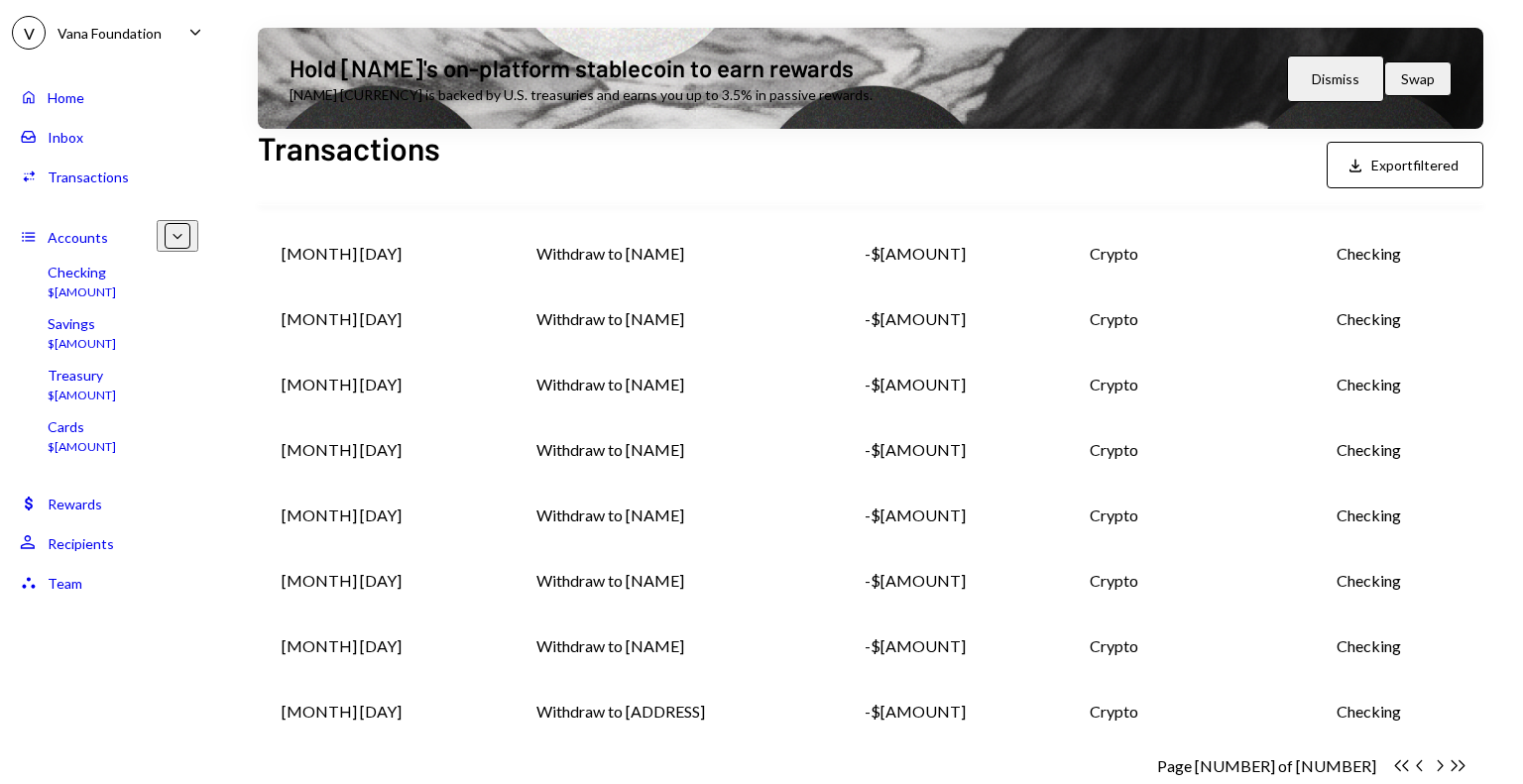 click on "Withdraw to [NAME]" at bounding box center (676, 123) 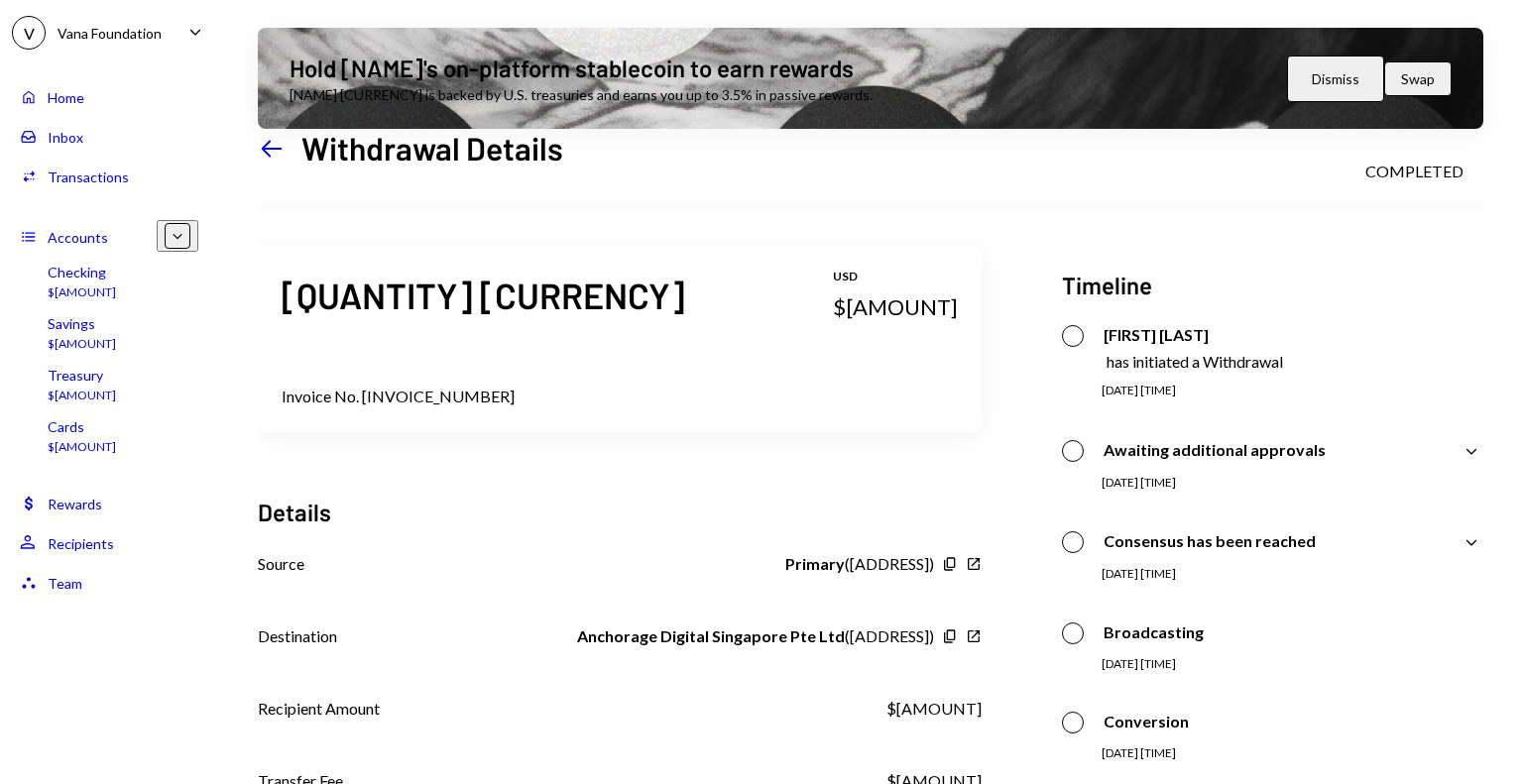 scroll, scrollTop: 159, scrollLeft: 0, axis: vertical 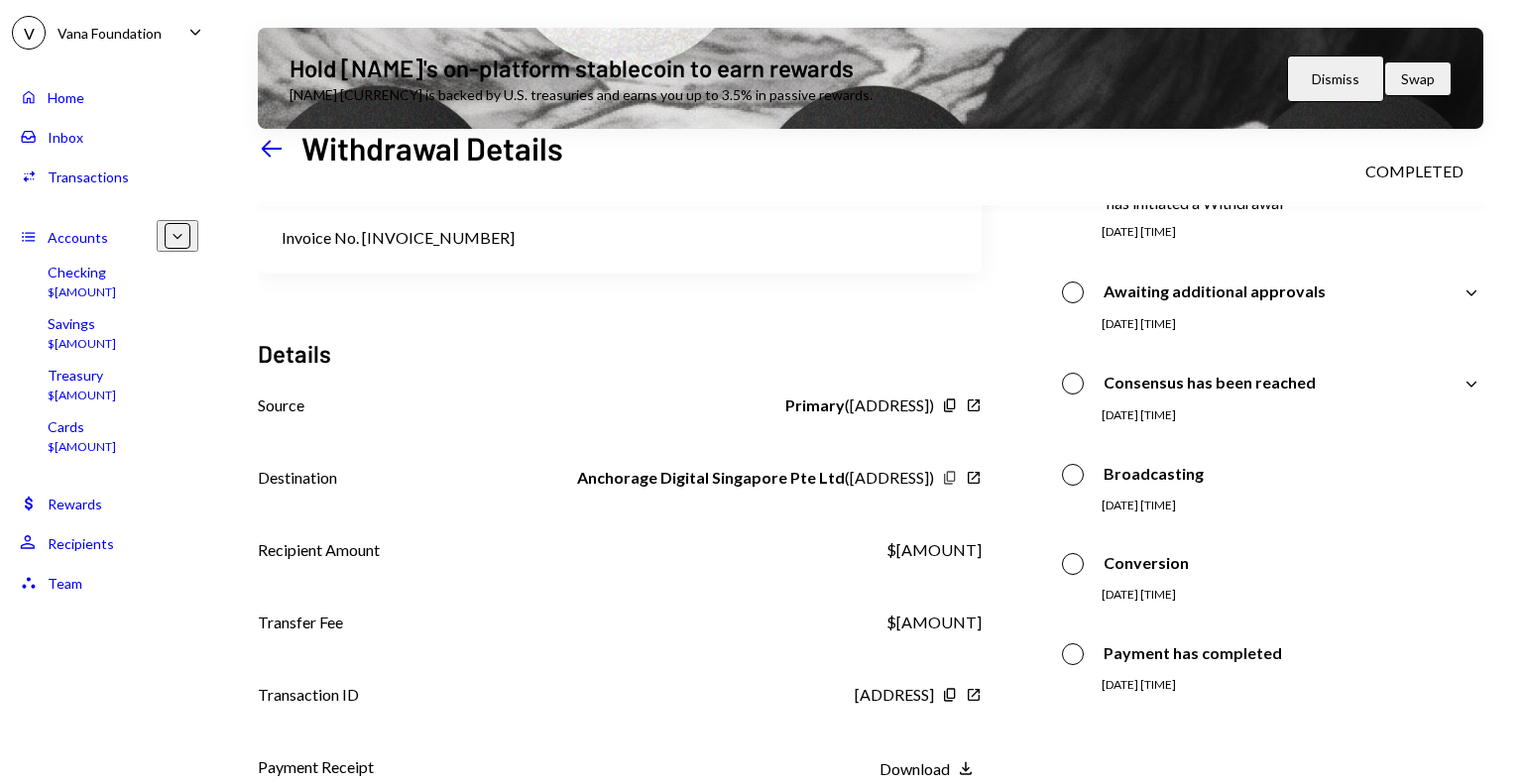 click at bounding box center (949, 404) 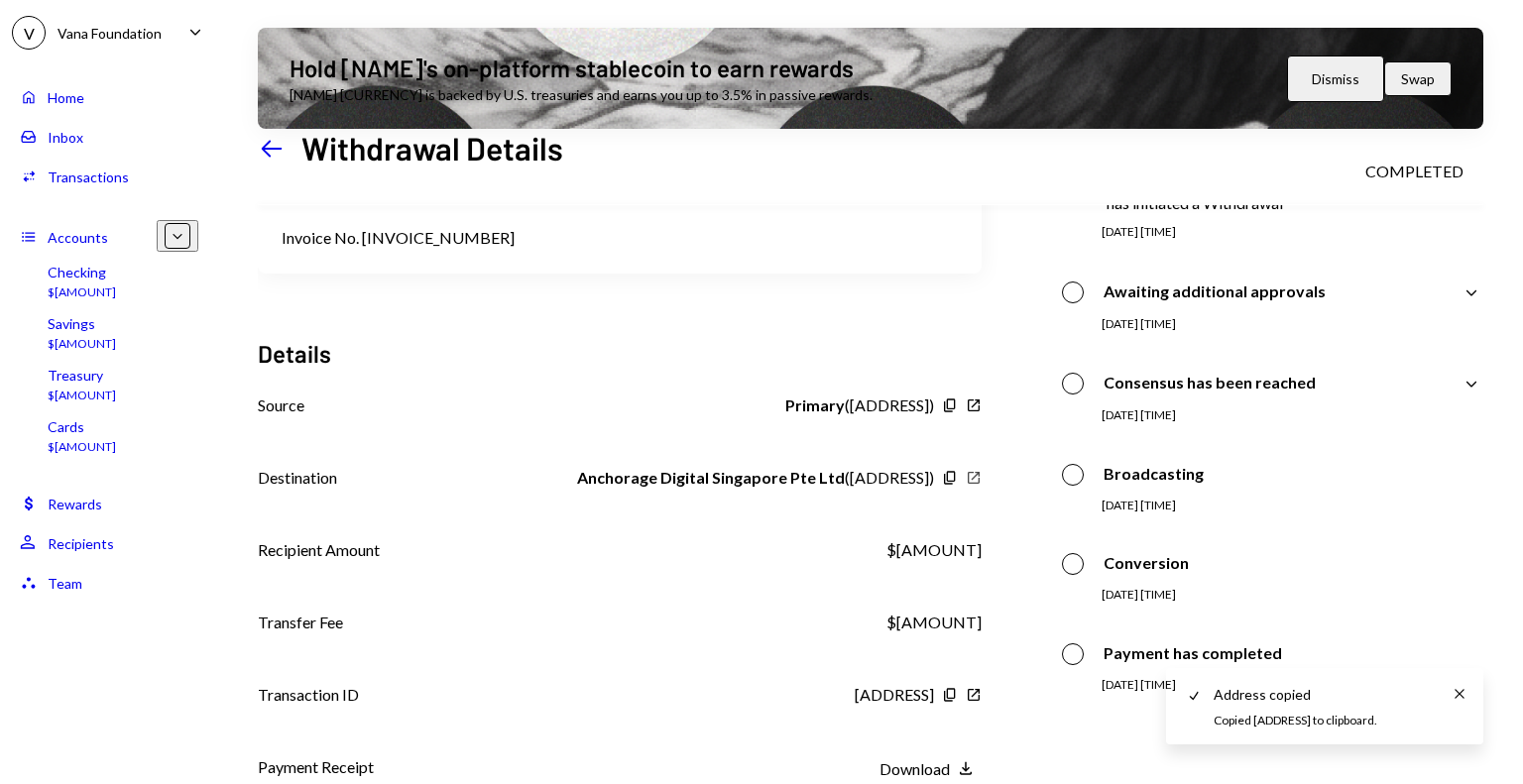 click on "New Window" at bounding box center (950, 405) 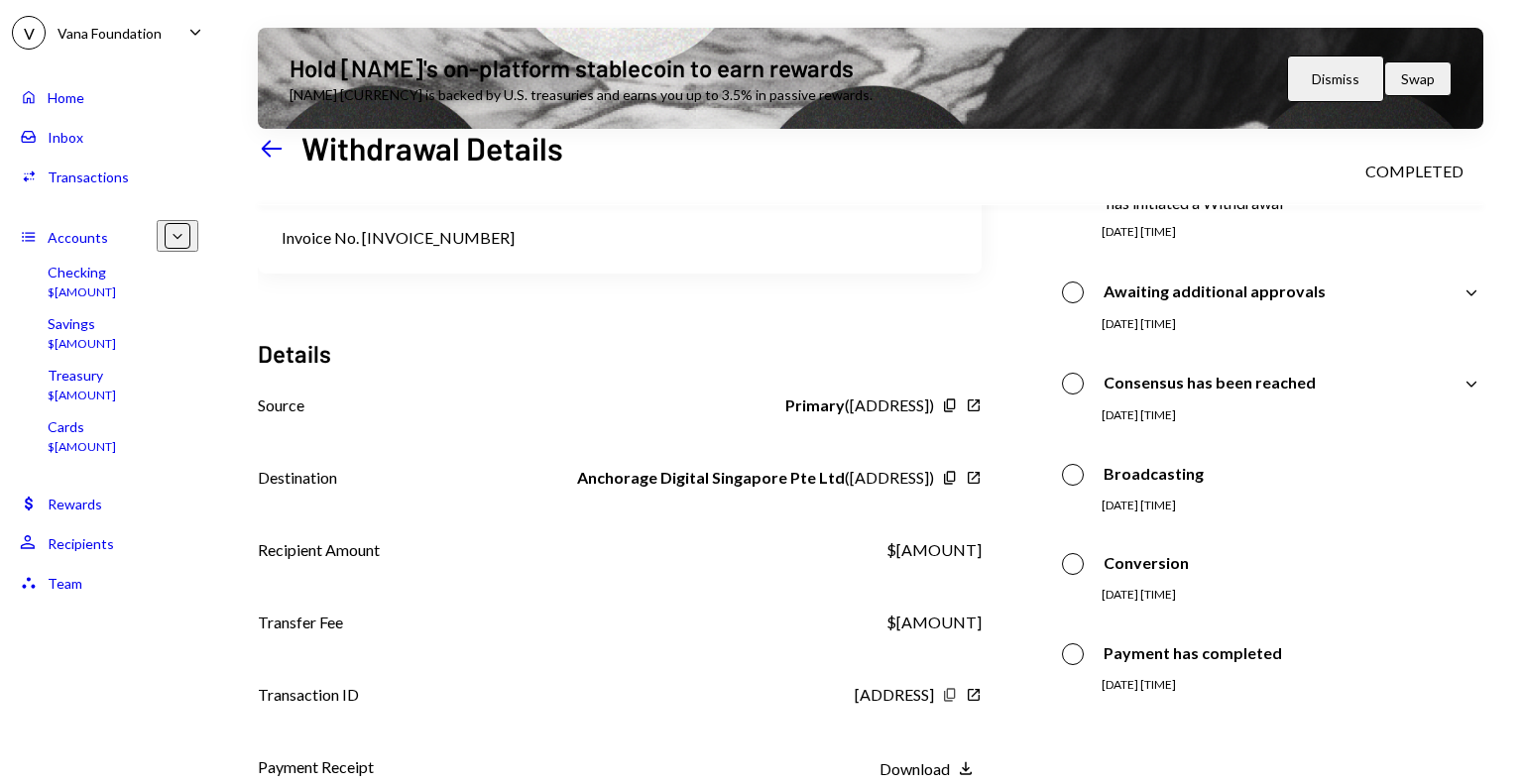 click on "Copy" at bounding box center [950, 405] 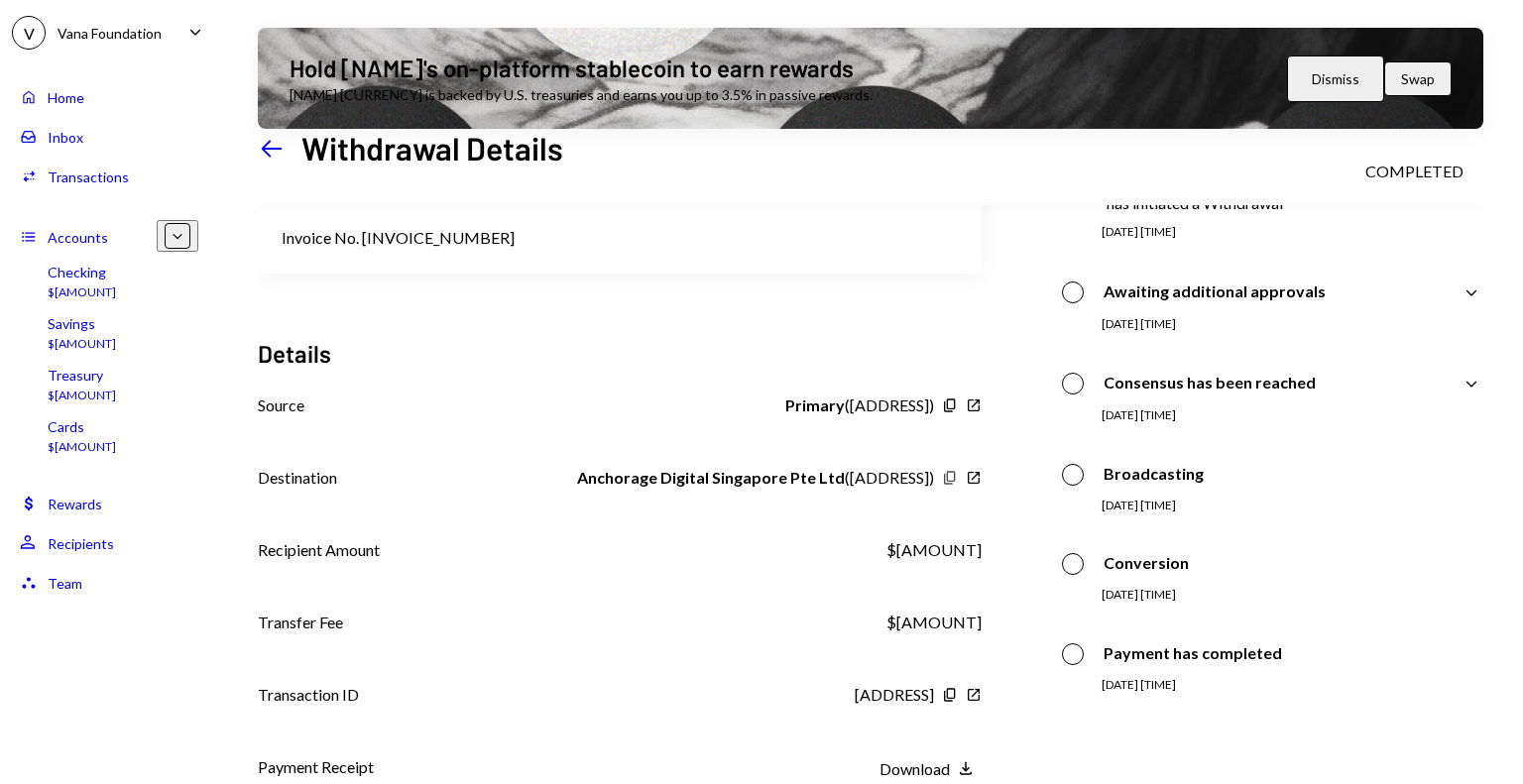 click at bounding box center [949, 404] 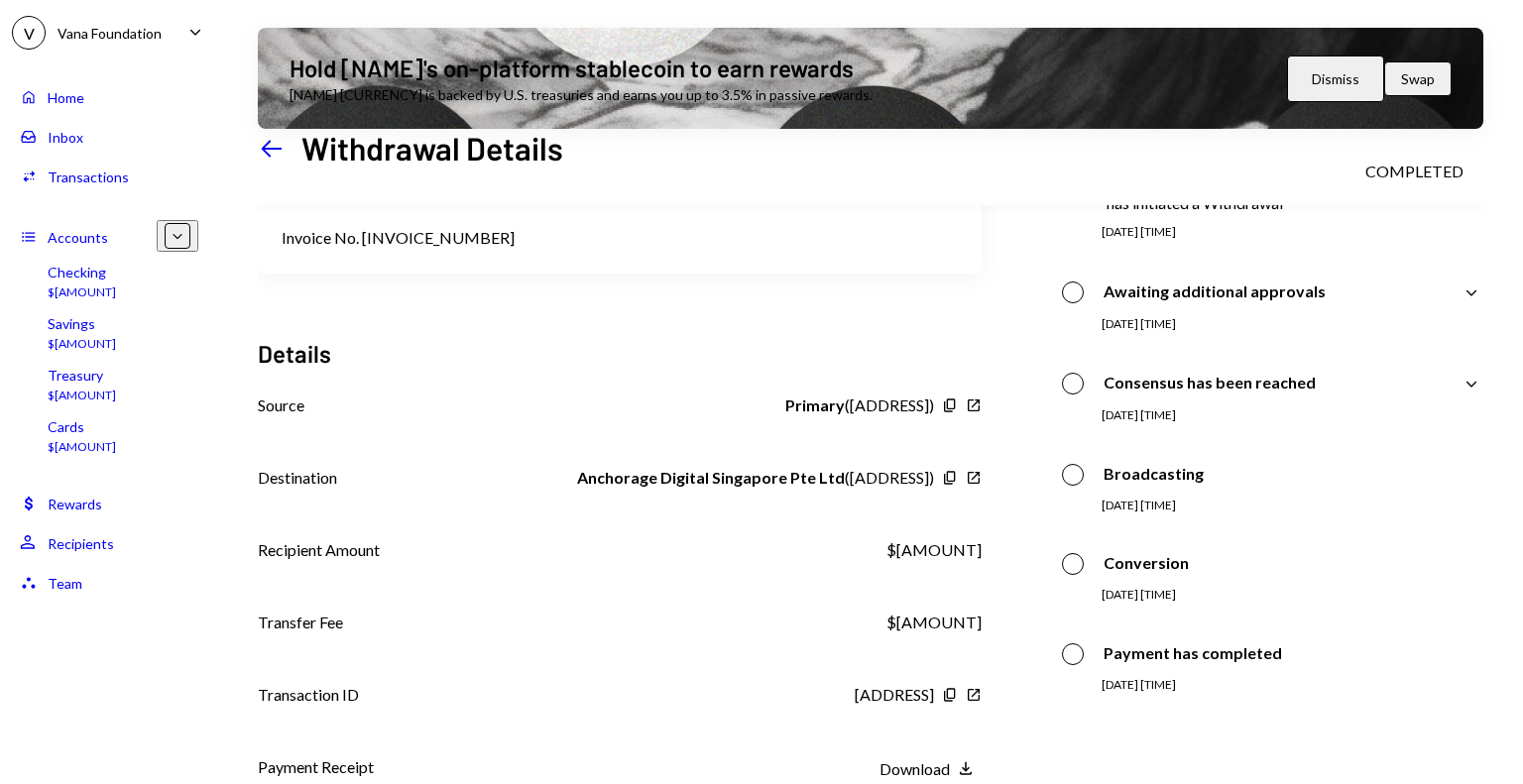 click on "Home Home" at bounding box center [109, 97] 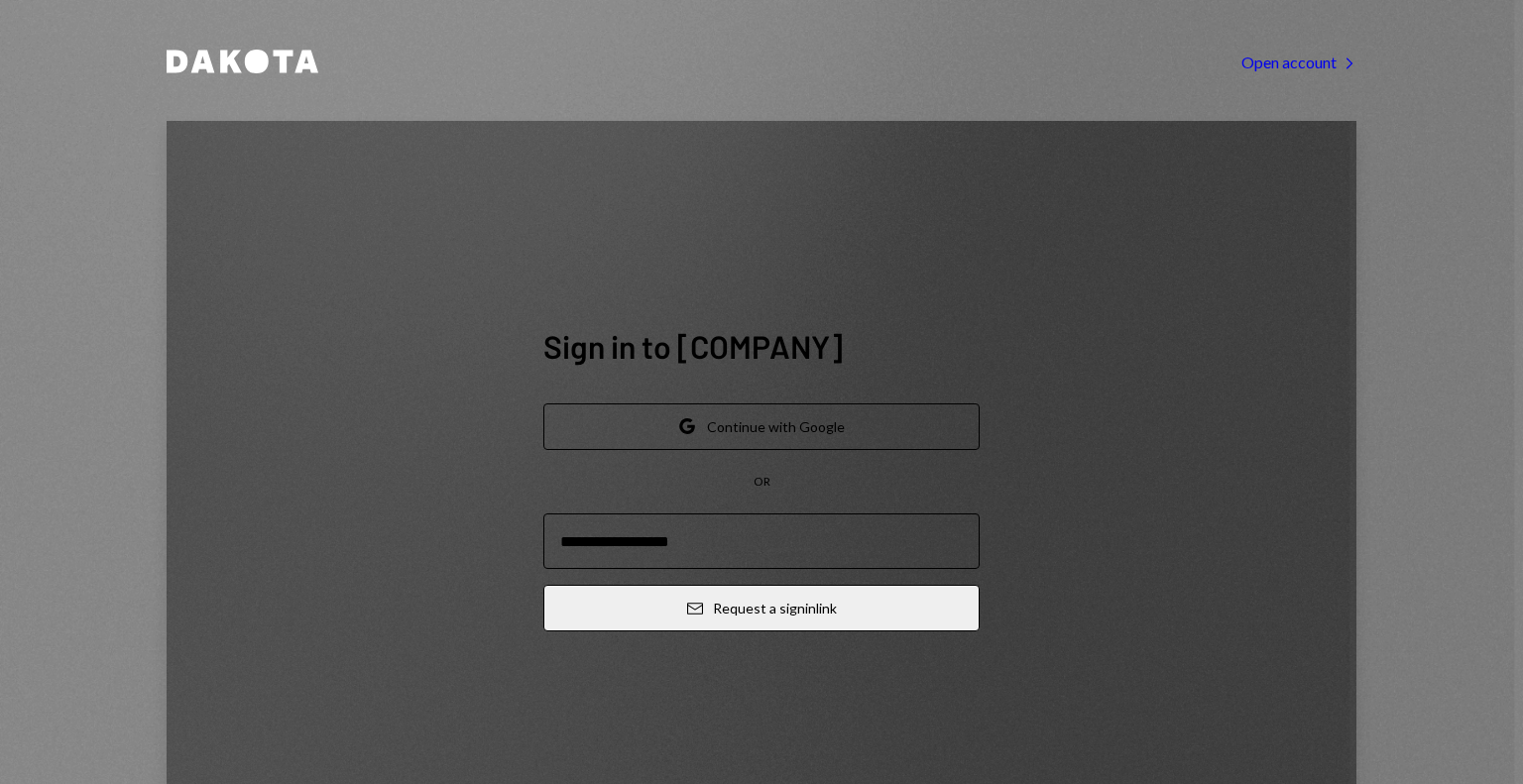 scroll, scrollTop: 0, scrollLeft: 0, axis: both 